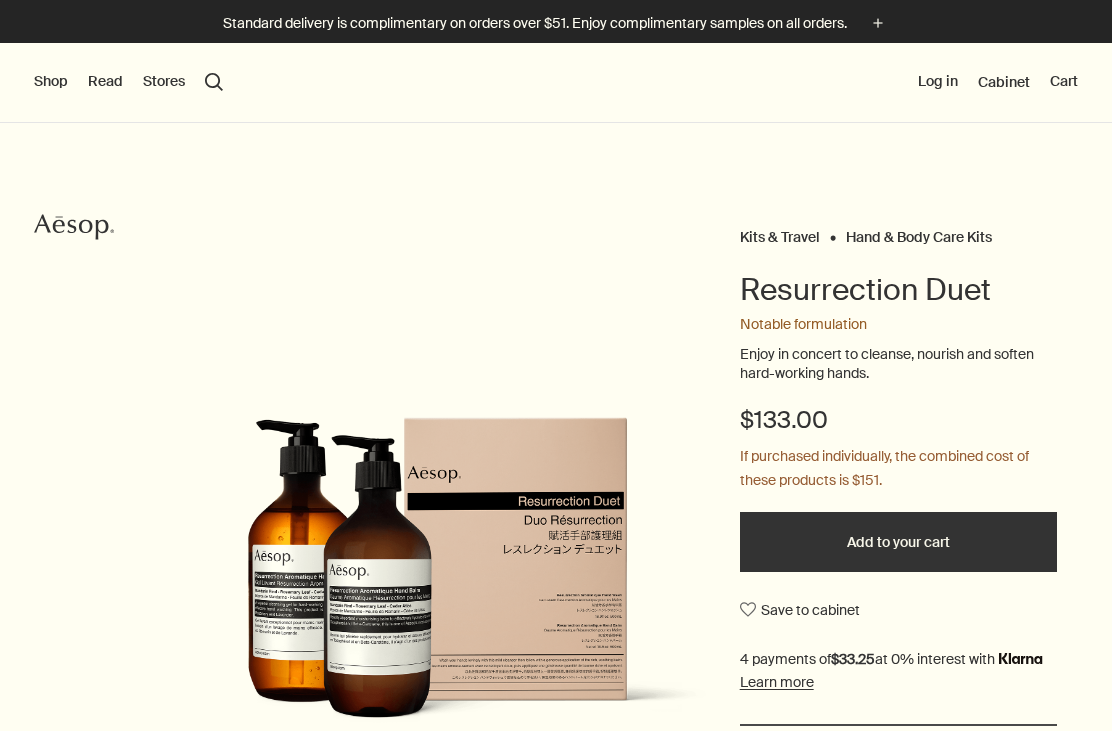 scroll, scrollTop: 0, scrollLeft: 0, axis: both 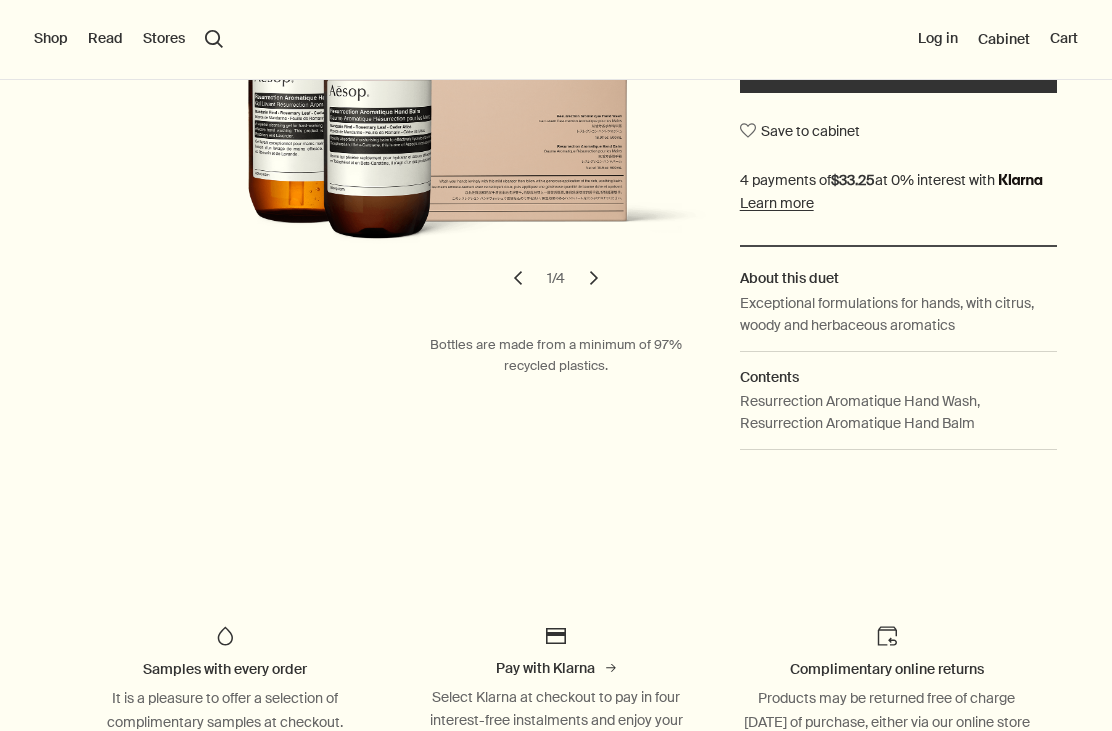 click on "Kits & Travel Hand & Body Care Kits Resurrection Duet Notable formulation Enjoy in concert to cleanse, nourish and soften hard-working hands. $133.00 If purchased individually, the combined cost of these products is $151.   Add to your cart Save to cabinet About this duet Exceptional formulations for hands, with citrus, woody and herbaceous aromatics Contents Resurrection Aromatique Hand Wash, Resurrection Aromatique Hand Balm If purchased individually, the combined cost of these products is $151. chevron chevron 1  /  4 Bottles are made from a minimum of 97% recycled plastics." at bounding box center [556, 109] 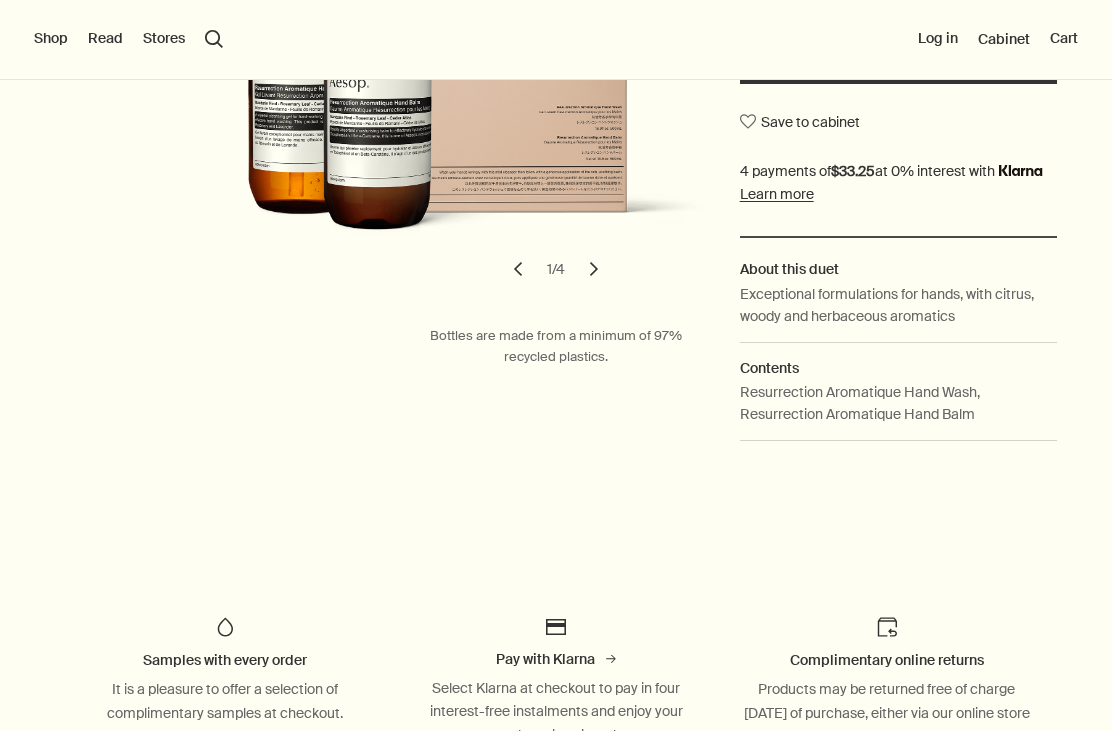 scroll, scrollTop: 490, scrollLeft: 0, axis: vertical 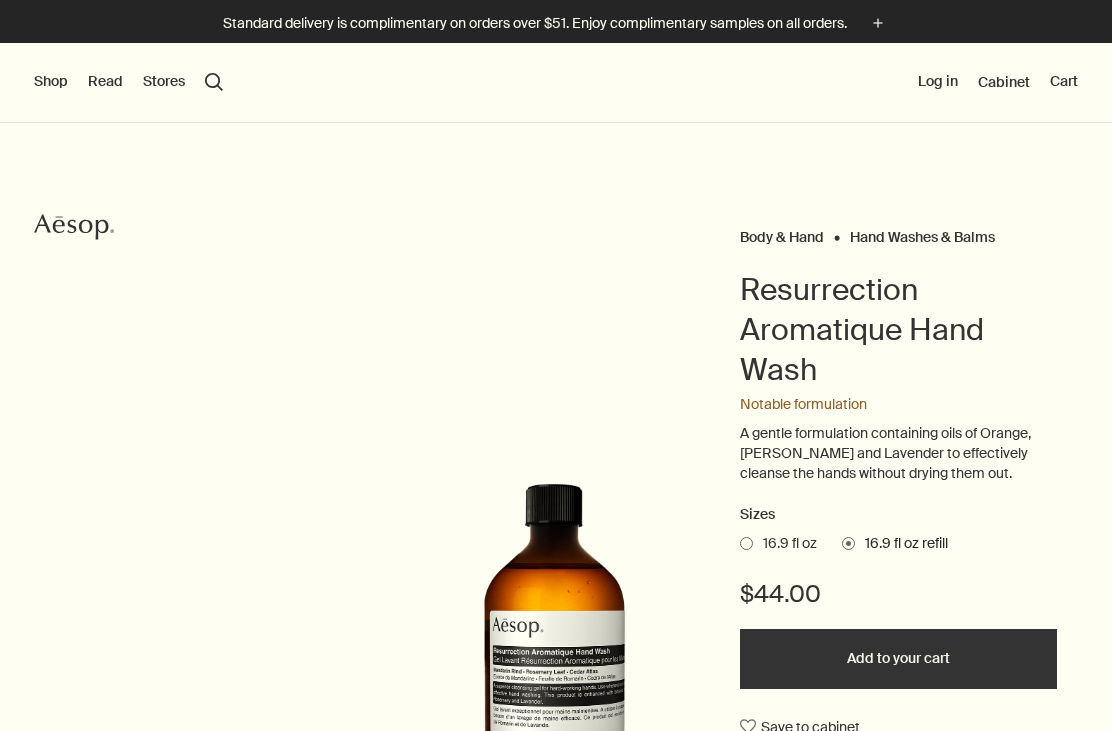 click on "search Search" at bounding box center [214, 82] 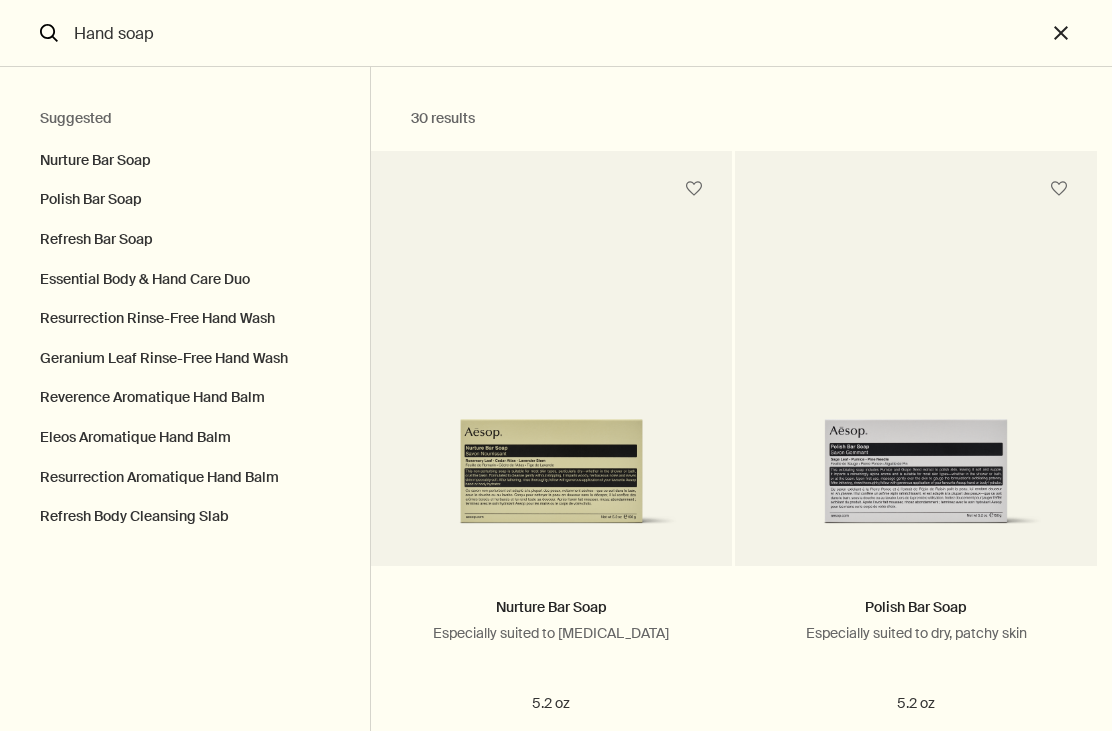 click on "search" 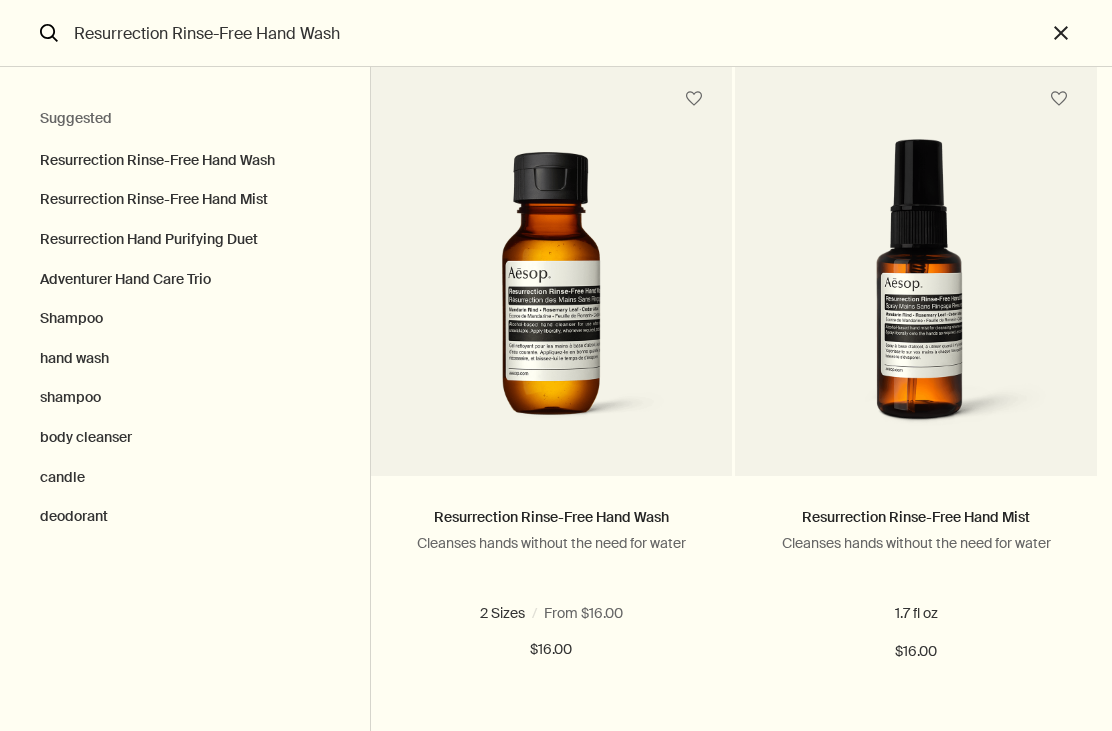 scroll, scrollTop: 95, scrollLeft: 0, axis: vertical 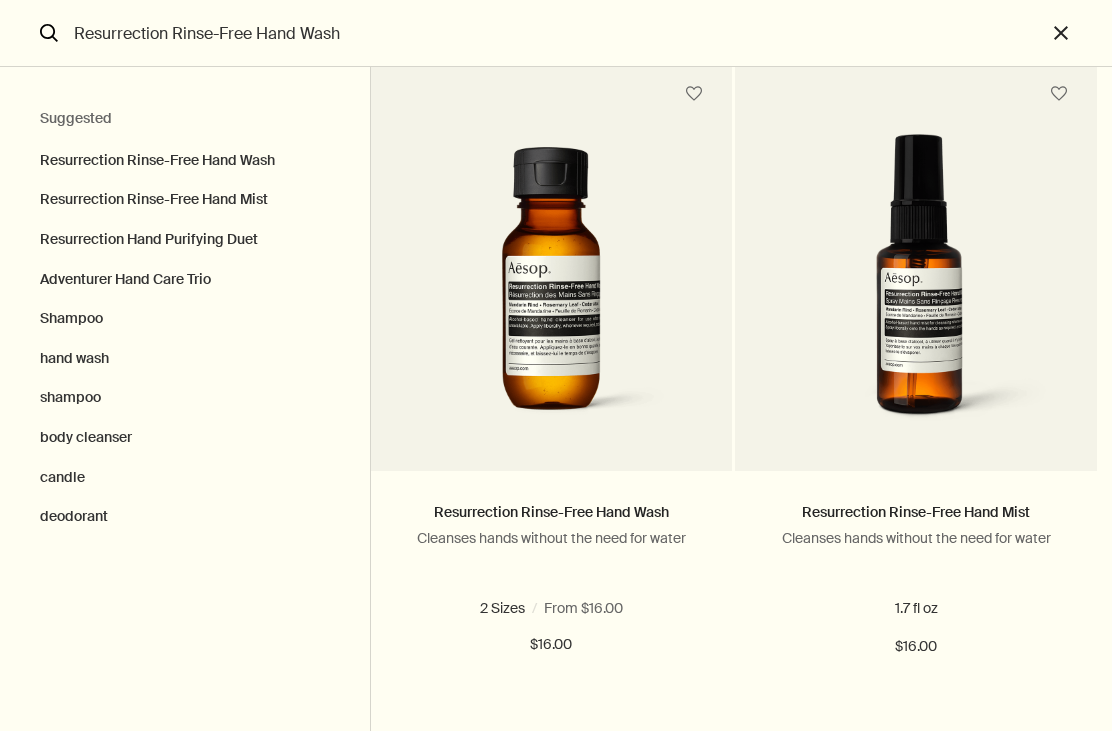 click on "hand wash" at bounding box center (185, 359) 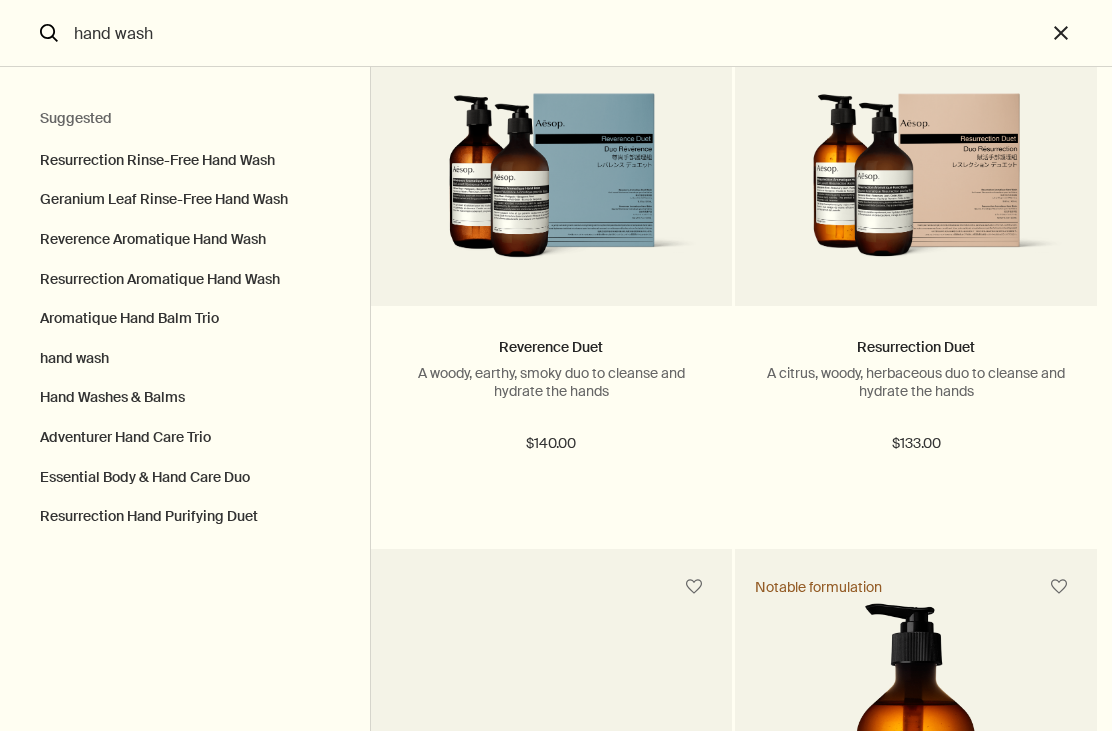scroll, scrollTop: 5052, scrollLeft: 0, axis: vertical 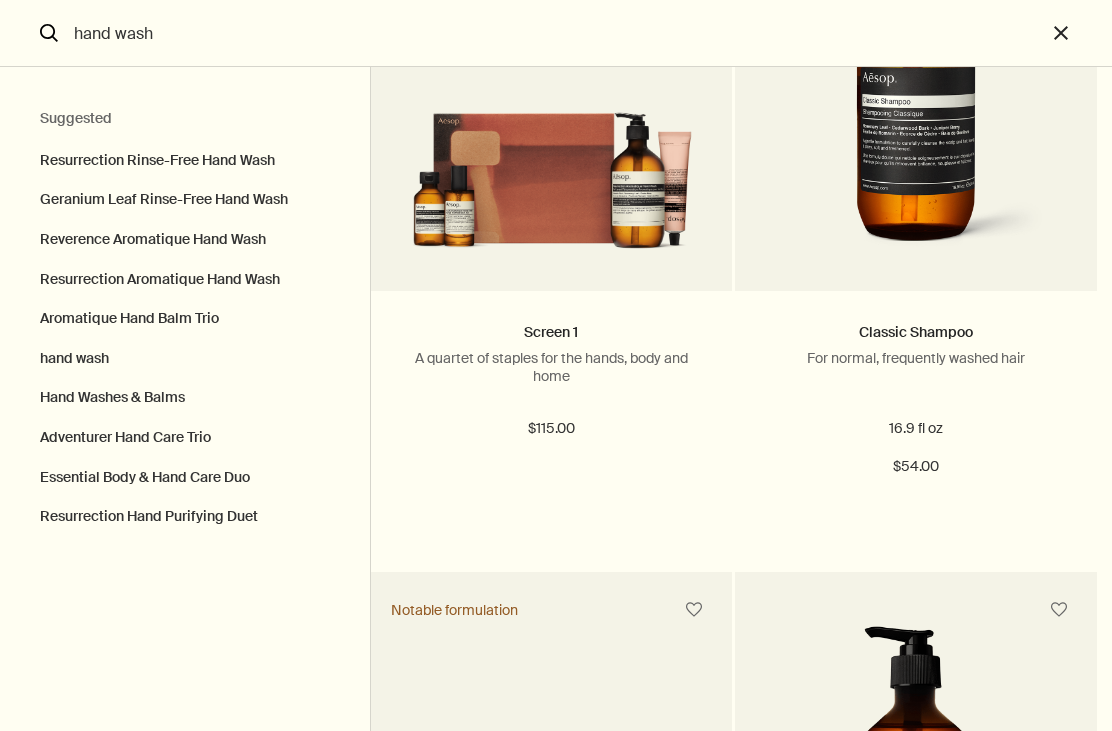 click on "hand wash" at bounding box center (185, 359) 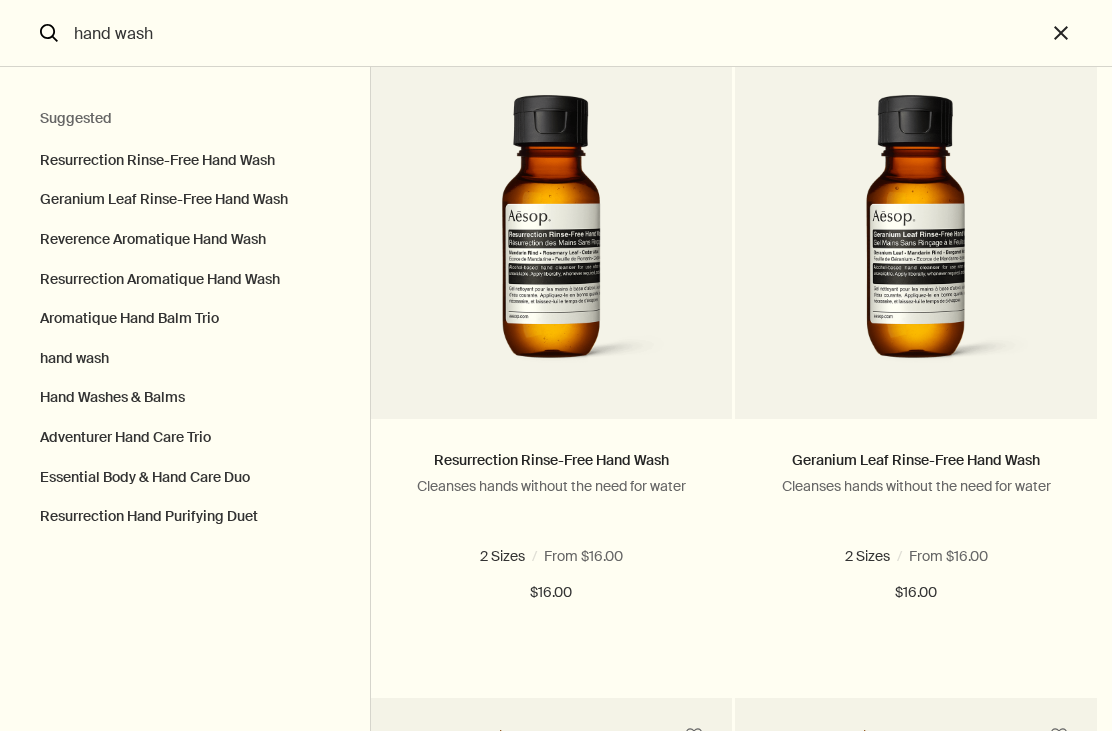 scroll, scrollTop: 143, scrollLeft: 0, axis: vertical 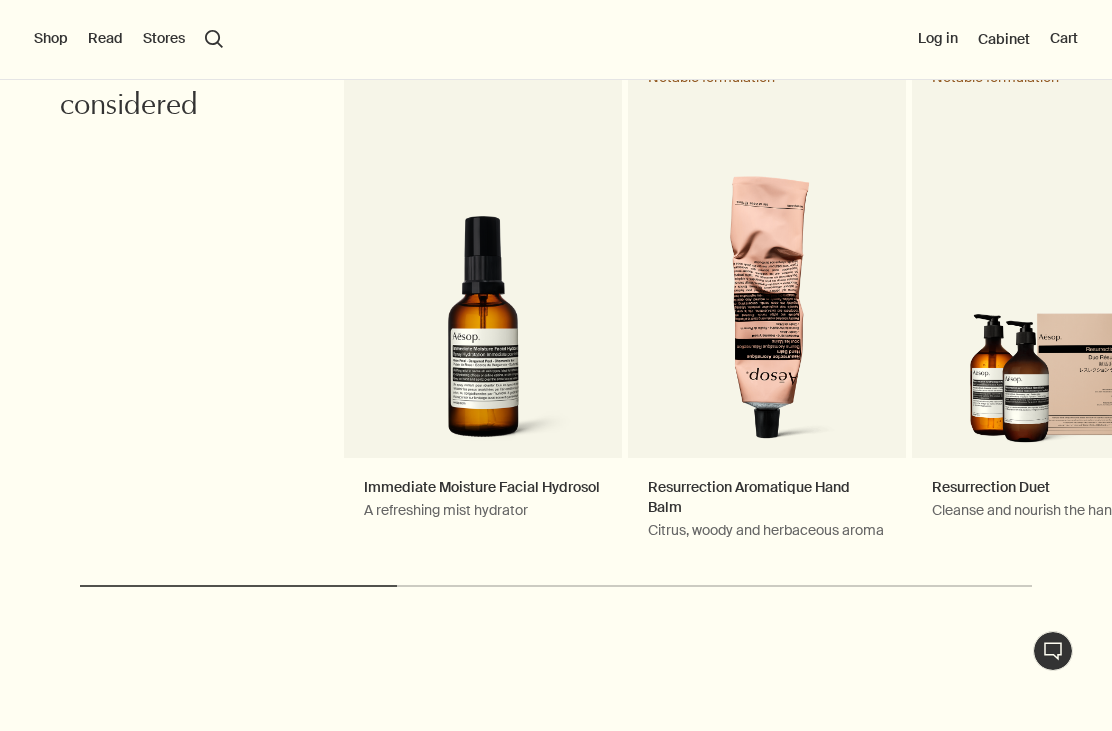 click on "chevron" at bounding box center (1152, 295) 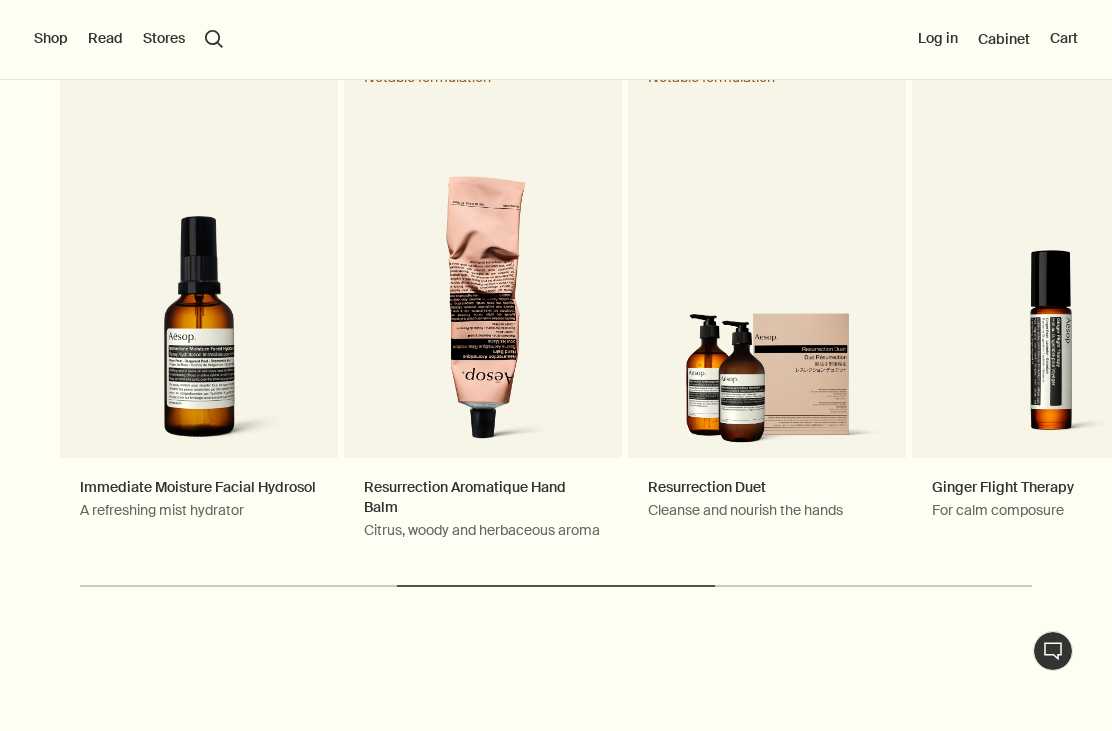 click on "chevron" at bounding box center (1152, 295) 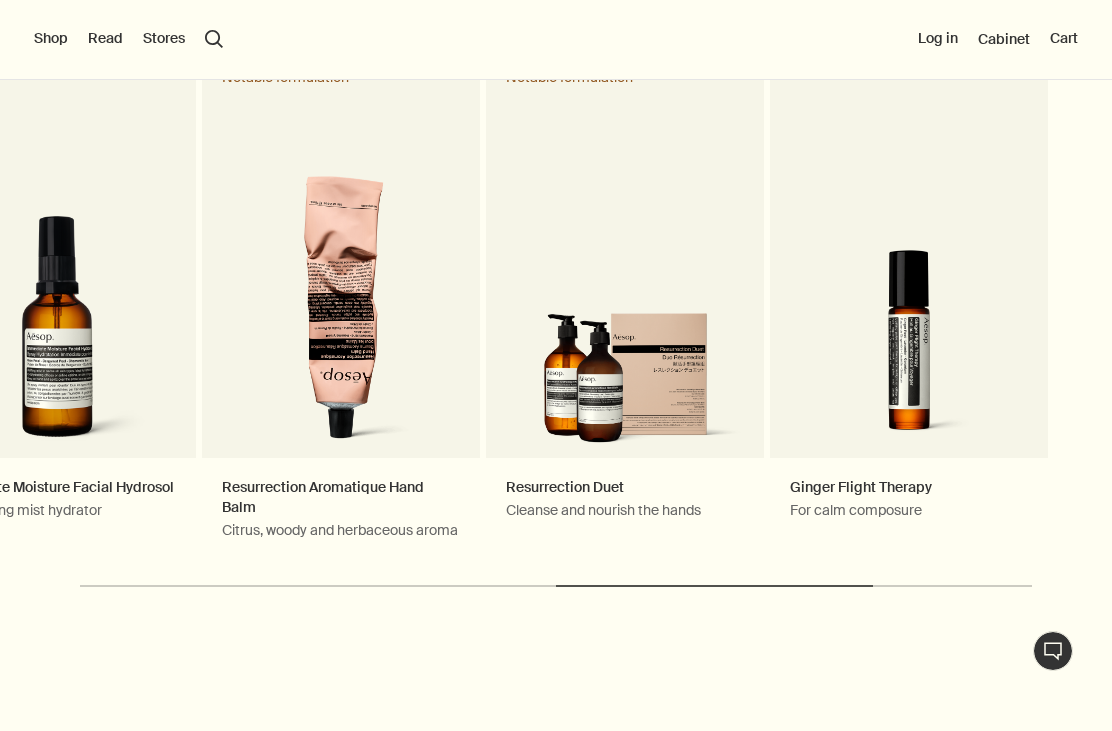 click on "Ginger Flight Therapy For calm composure" at bounding box center (909, 304) 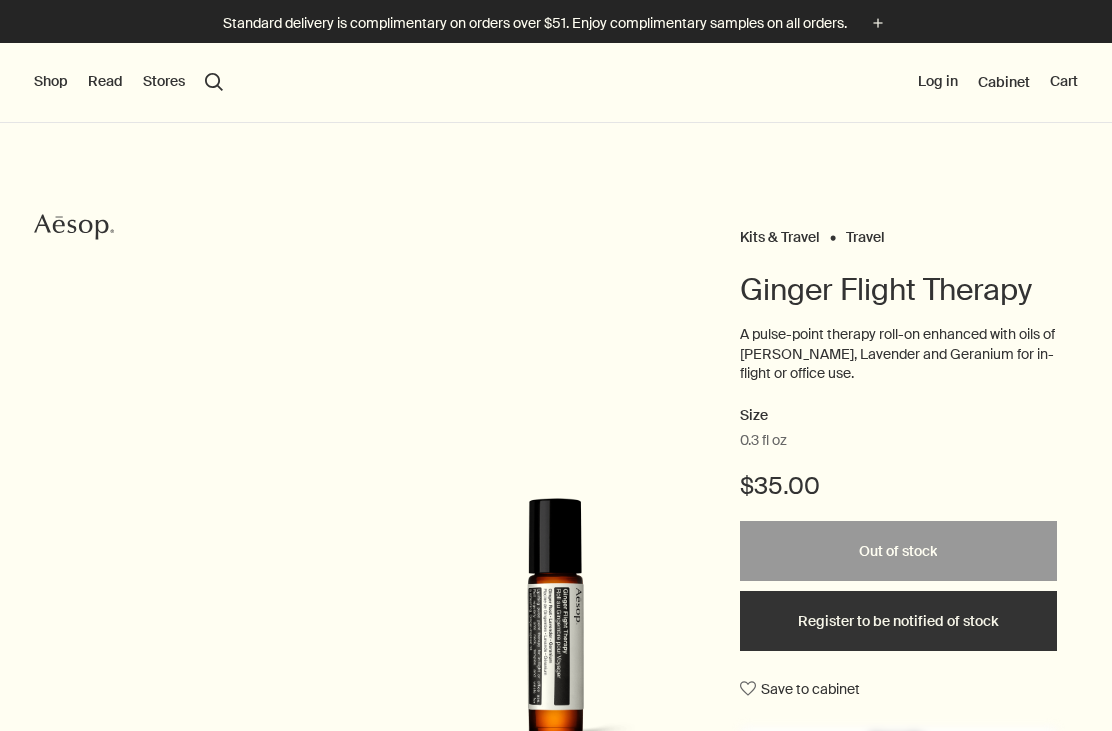 scroll, scrollTop: 0, scrollLeft: 0, axis: both 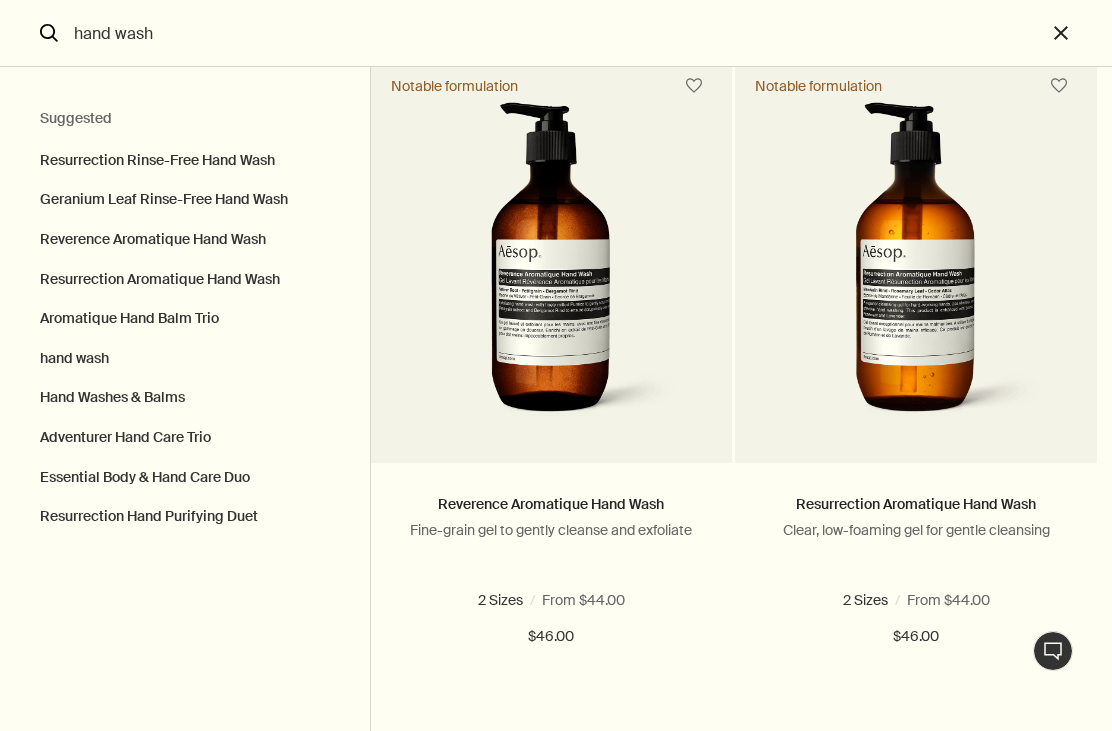 click at bounding box center [552, 268] 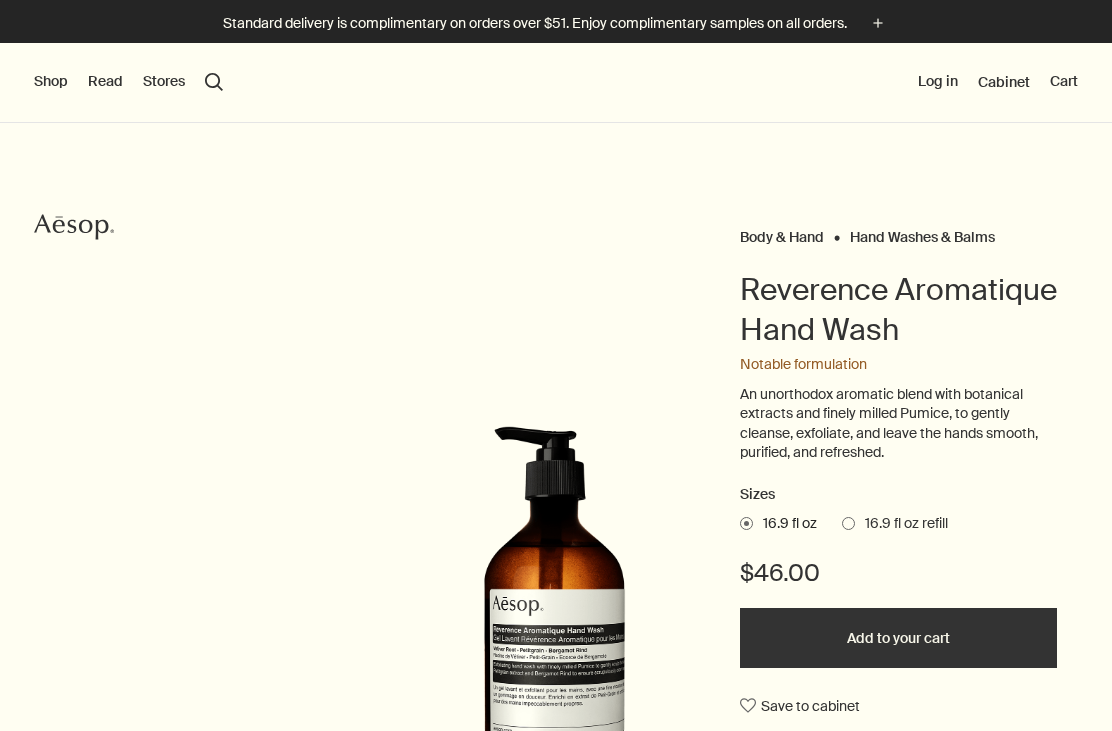 scroll, scrollTop: 0, scrollLeft: 0, axis: both 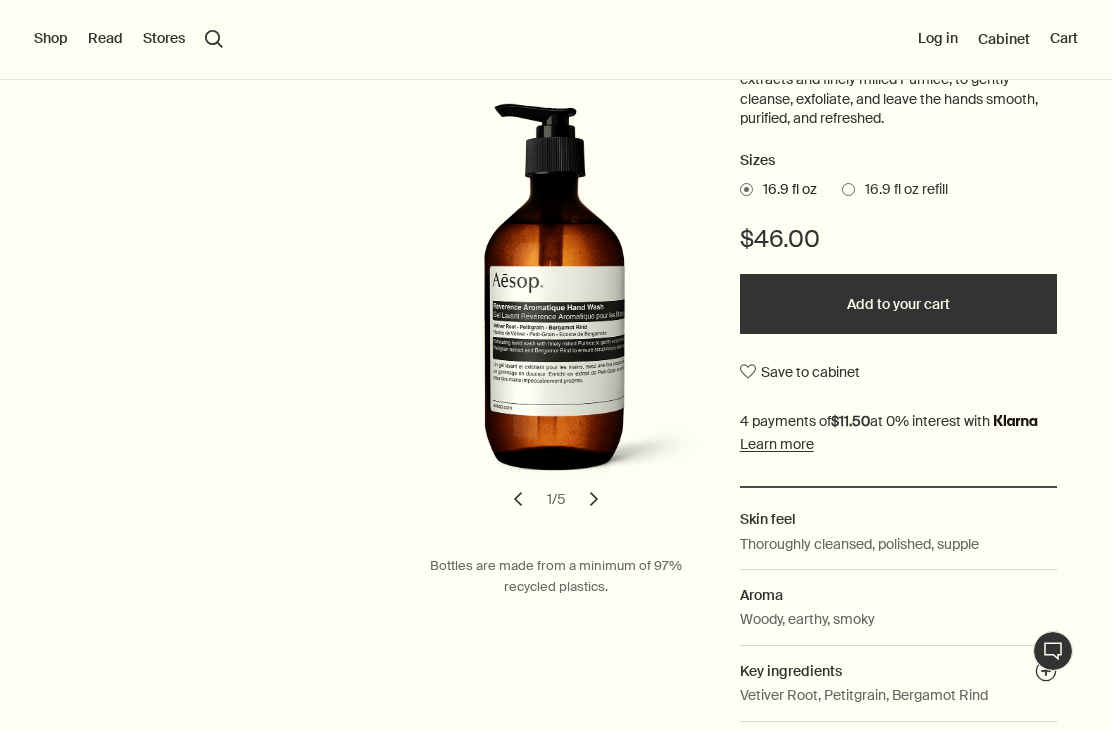 click at bounding box center (848, 189) 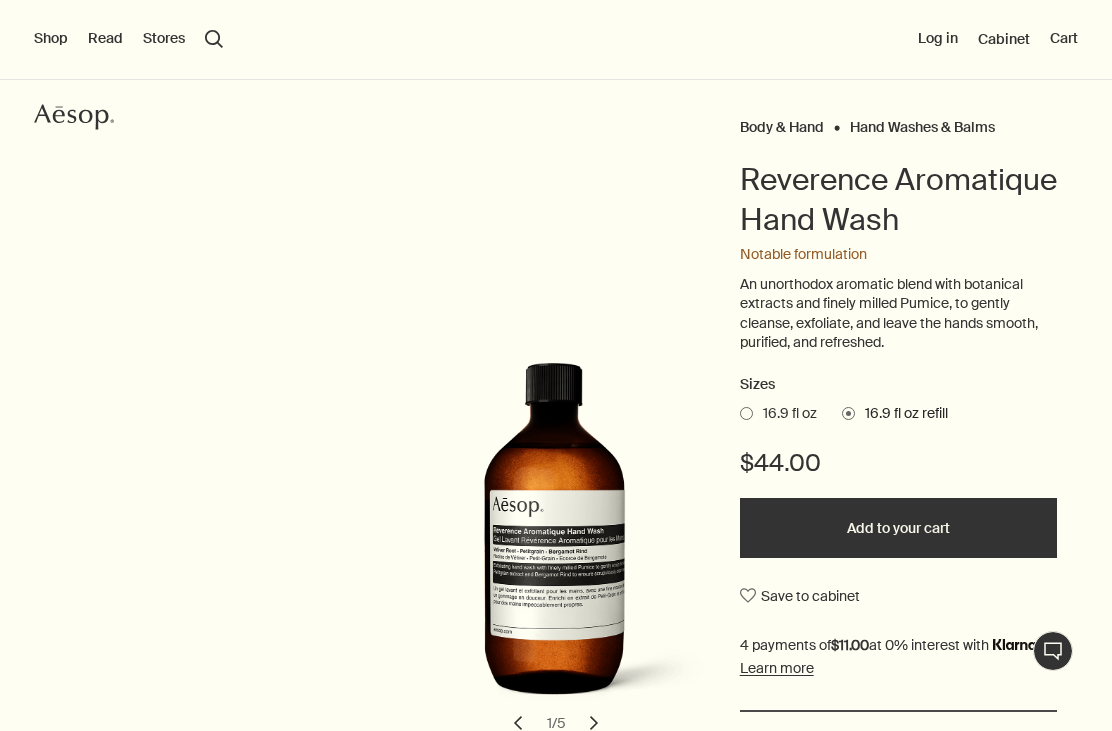 scroll, scrollTop: 140, scrollLeft: 0, axis: vertical 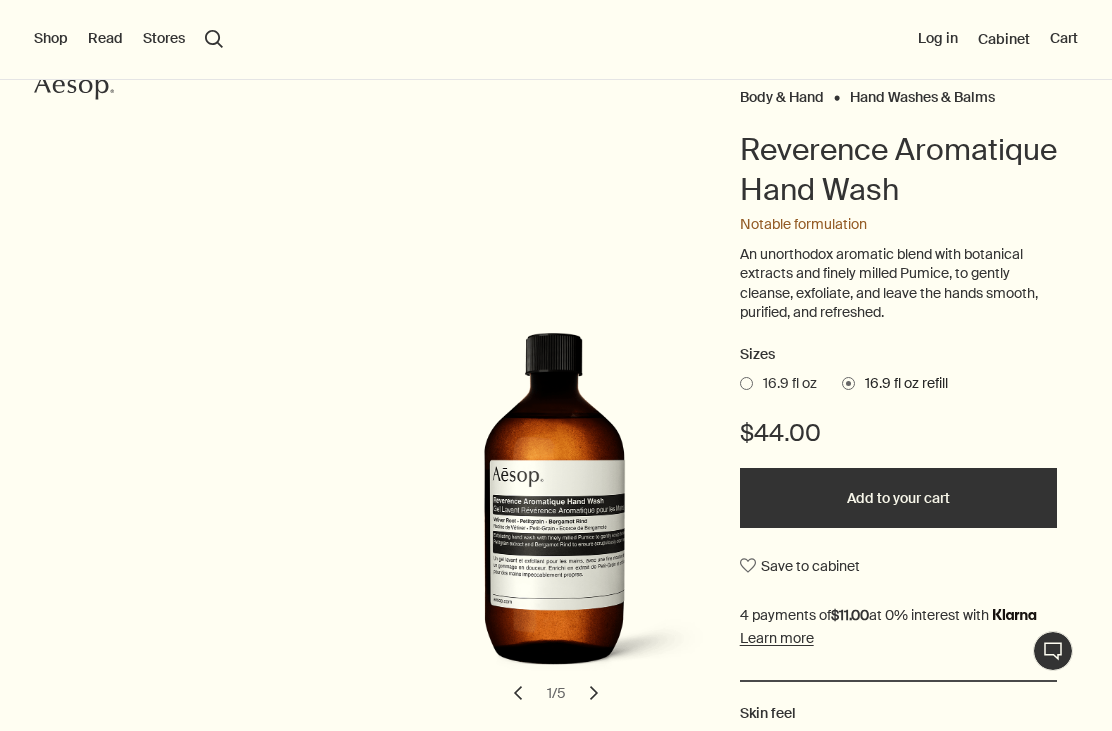 click on "Add to your cart" at bounding box center (898, 498) 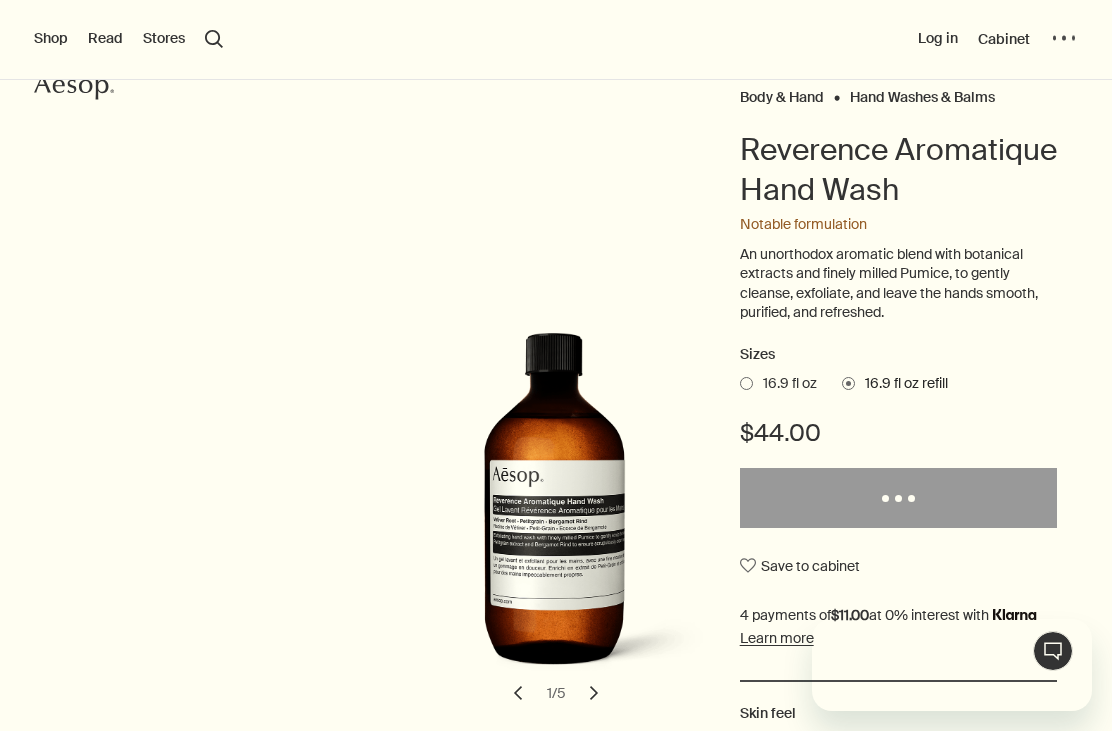 scroll, scrollTop: 0, scrollLeft: 0, axis: both 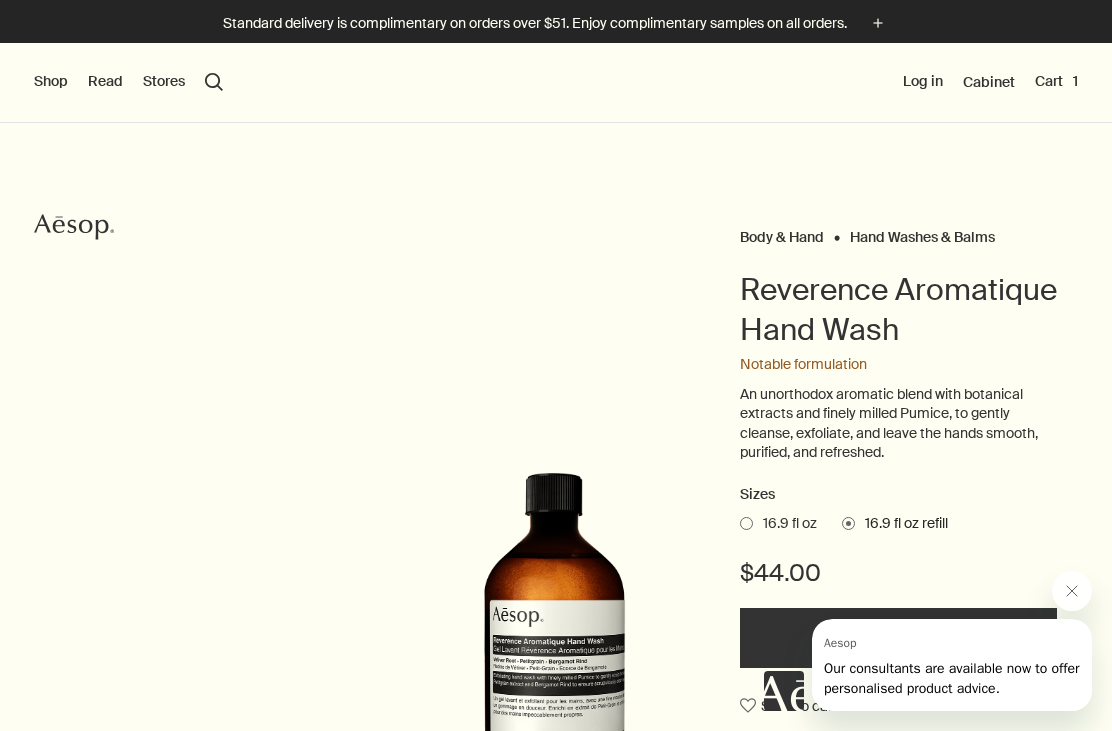 click on "search Search" at bounding box center [214, 82] 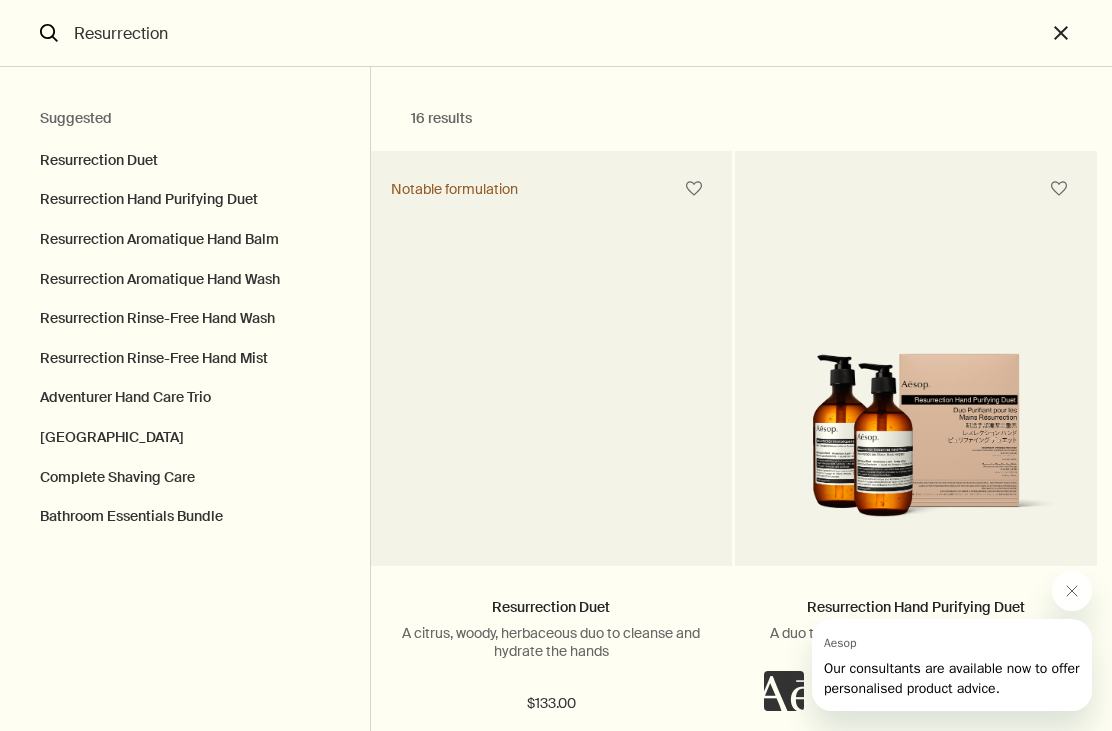 type on "Resurrection" 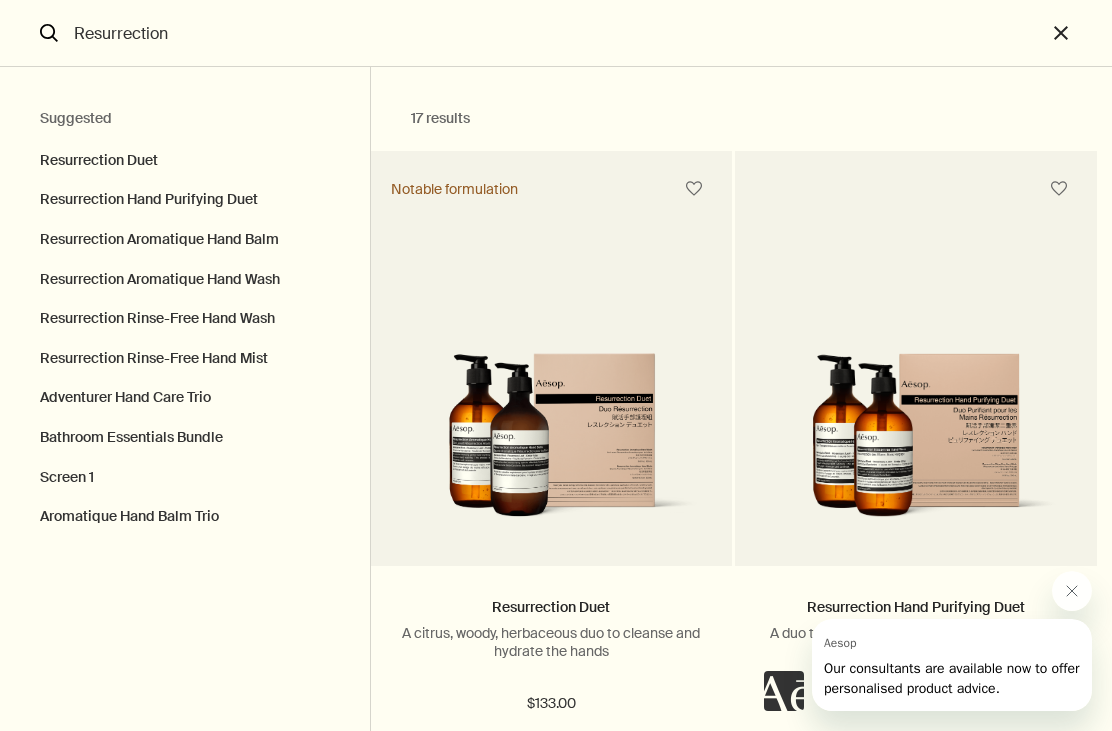 click on "search" 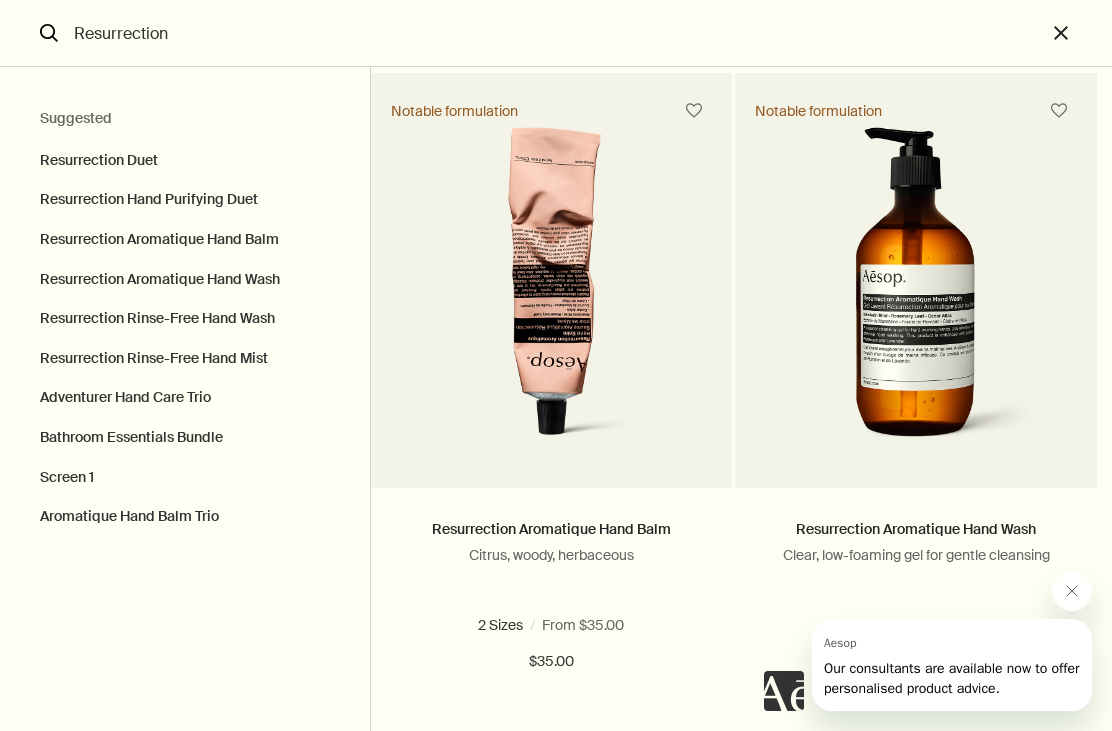 scroll, scrollTop: 706, scrollLeft: 0, axis: vertical 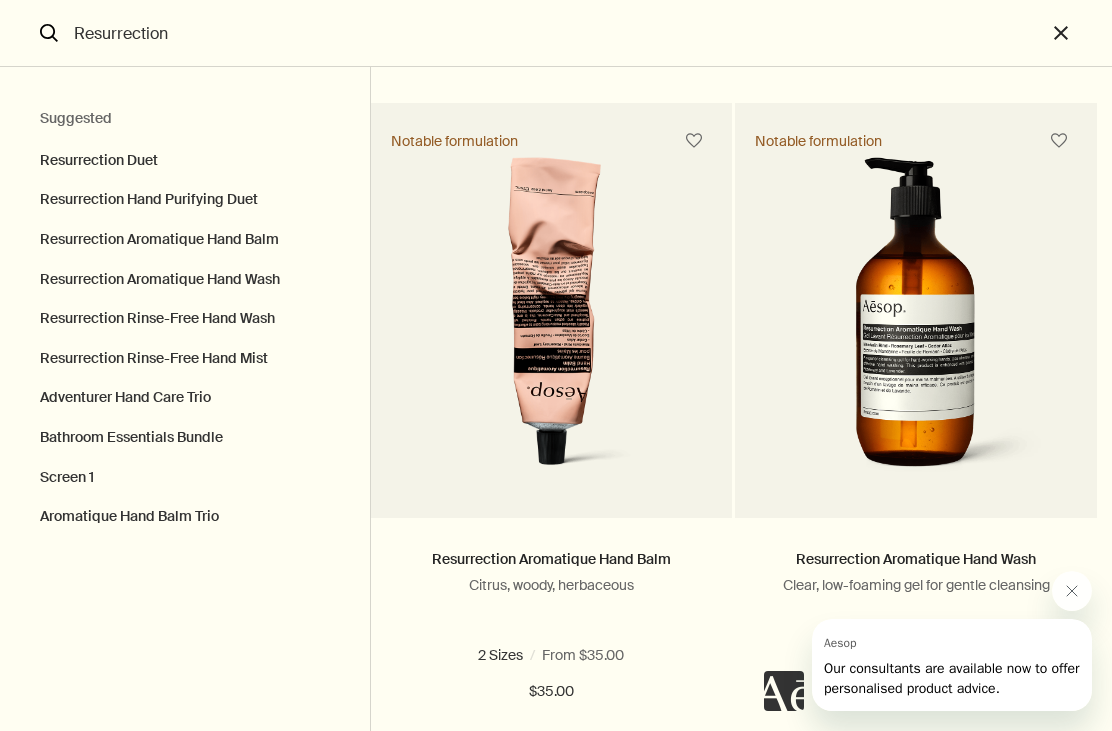click at bounding box center (928, 641) 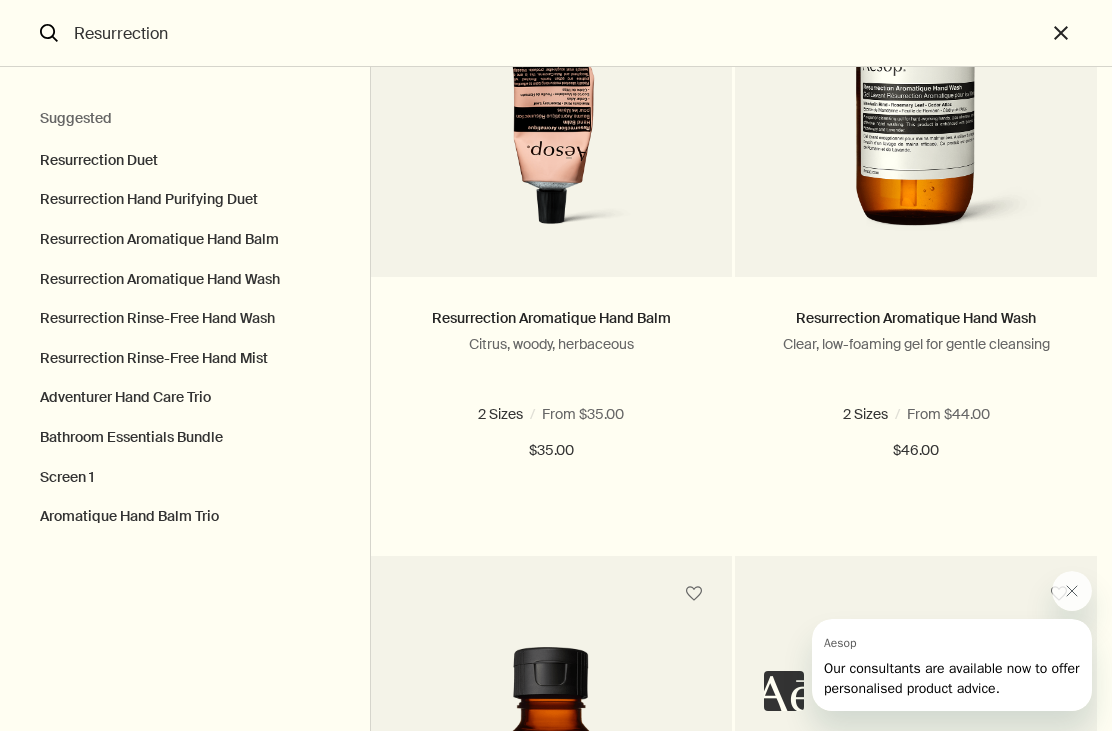 scroll, scrollTop: 915, scrollLeft: 0, axis: vertical 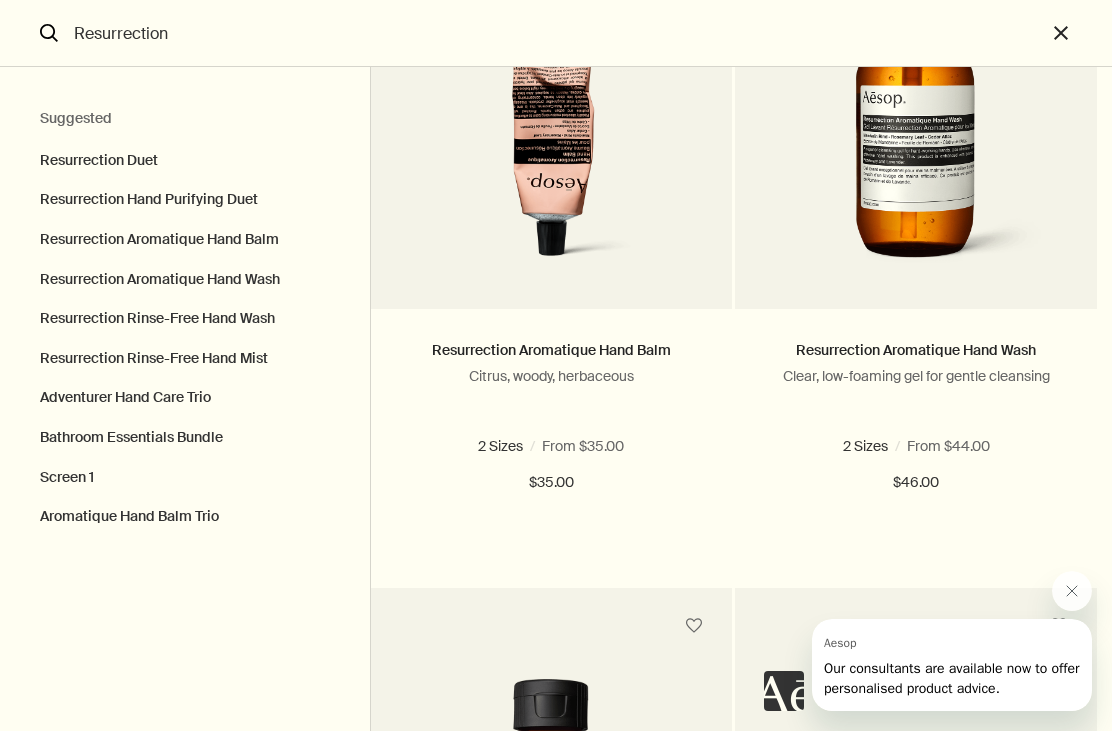 click at bounding box center [916, 114] 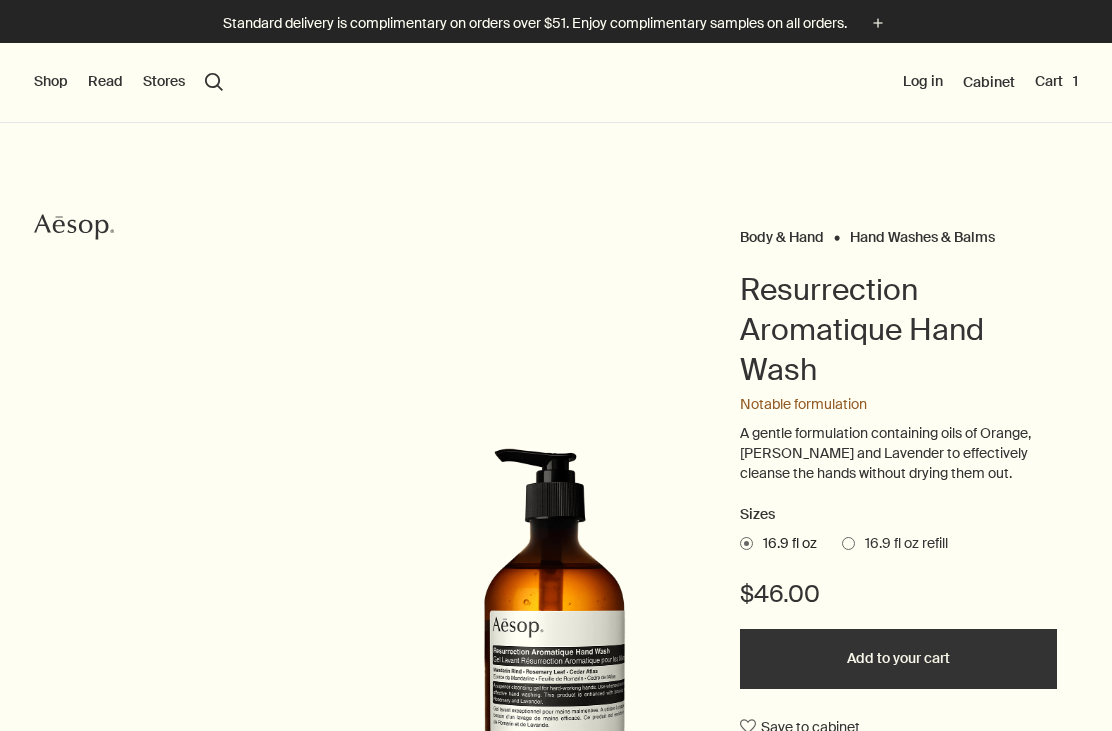 scroll, scrollTop: 0, scrollLeft: 0, axis: both 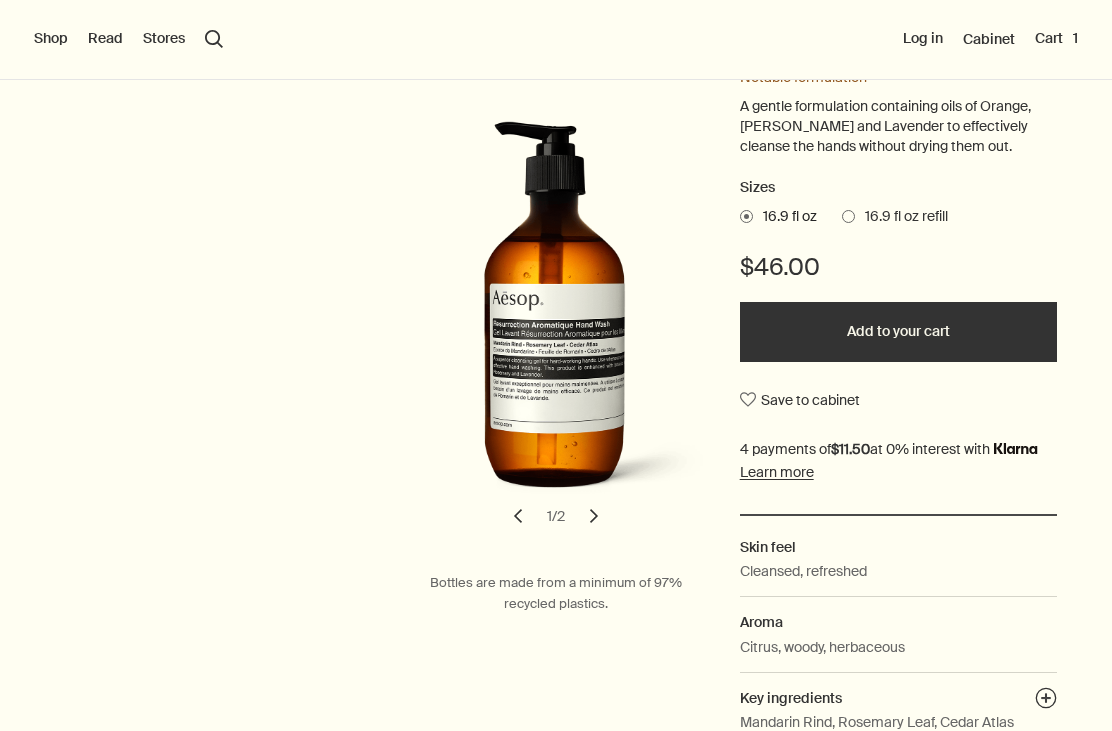 click on "16.9 fl oz refill" at bounding box center [901, 217] 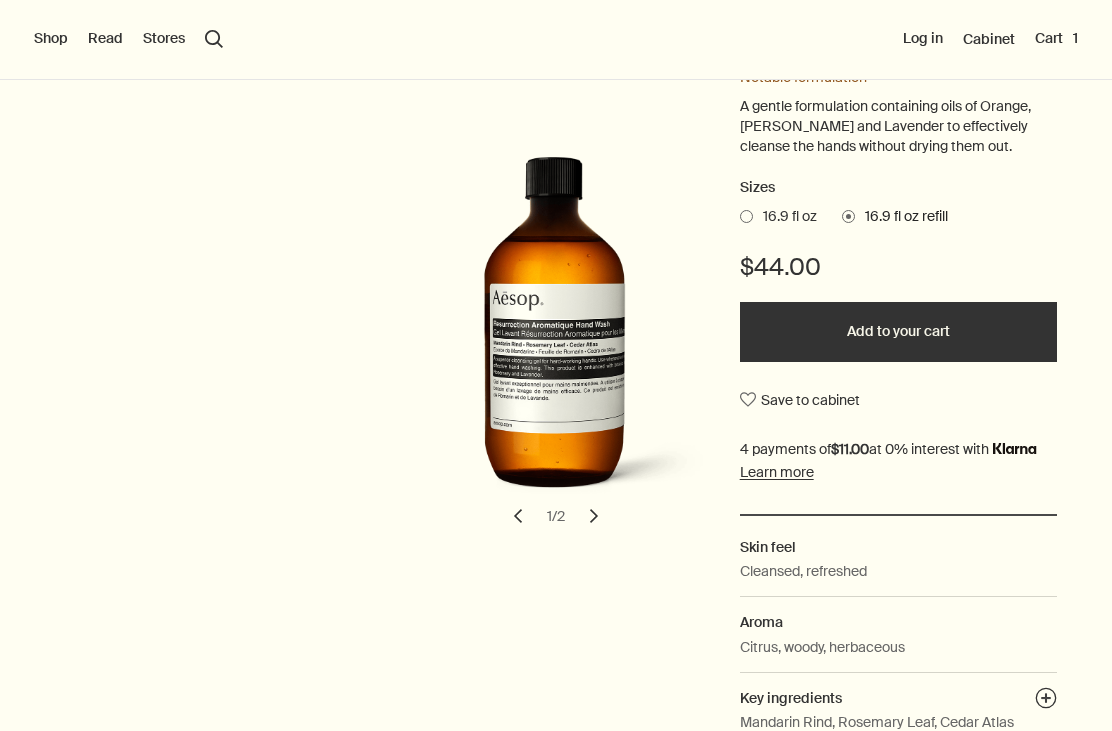 click on "Add to your cart" at bounding box center (898, 332) 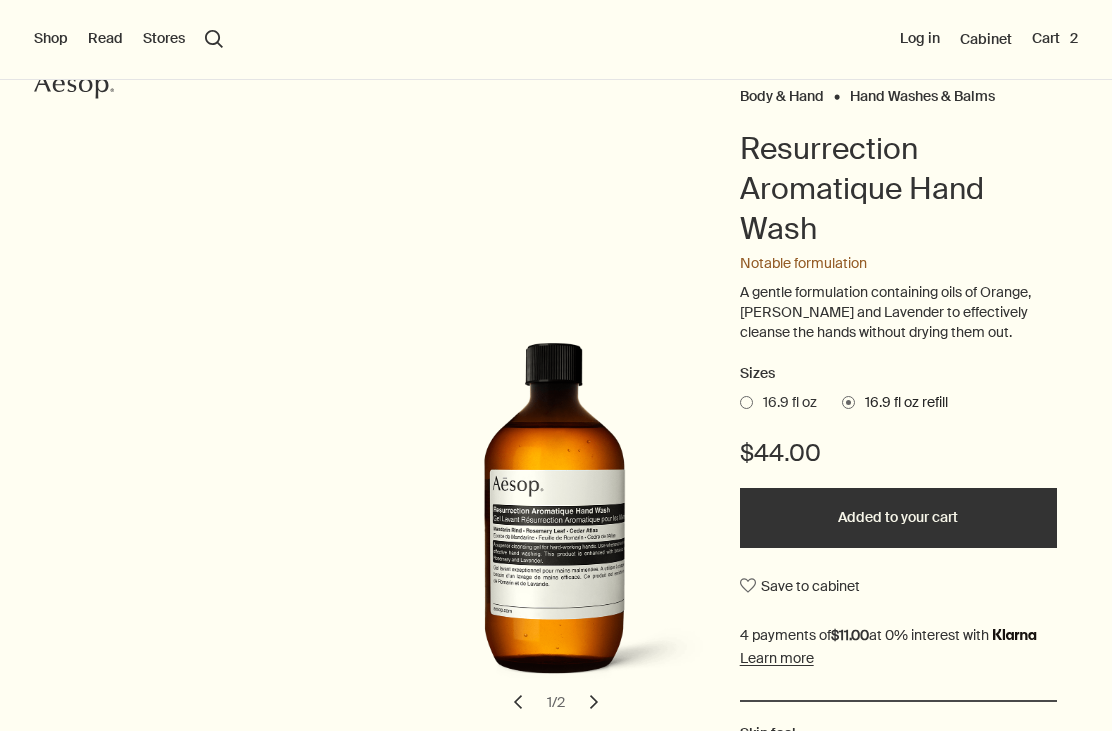 scroll, scrollTop: 143, scrollLeft: 0, axis: vertical 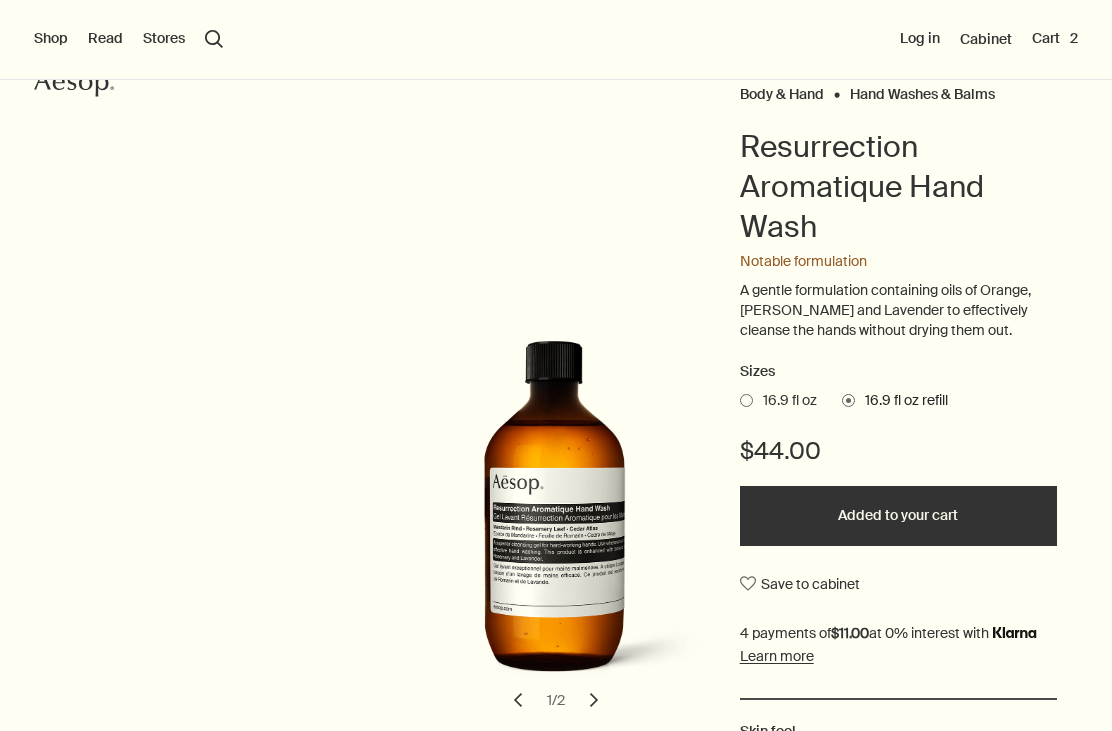 click on "Added to your cart Add to your cart" at bounding box center [898, 516] 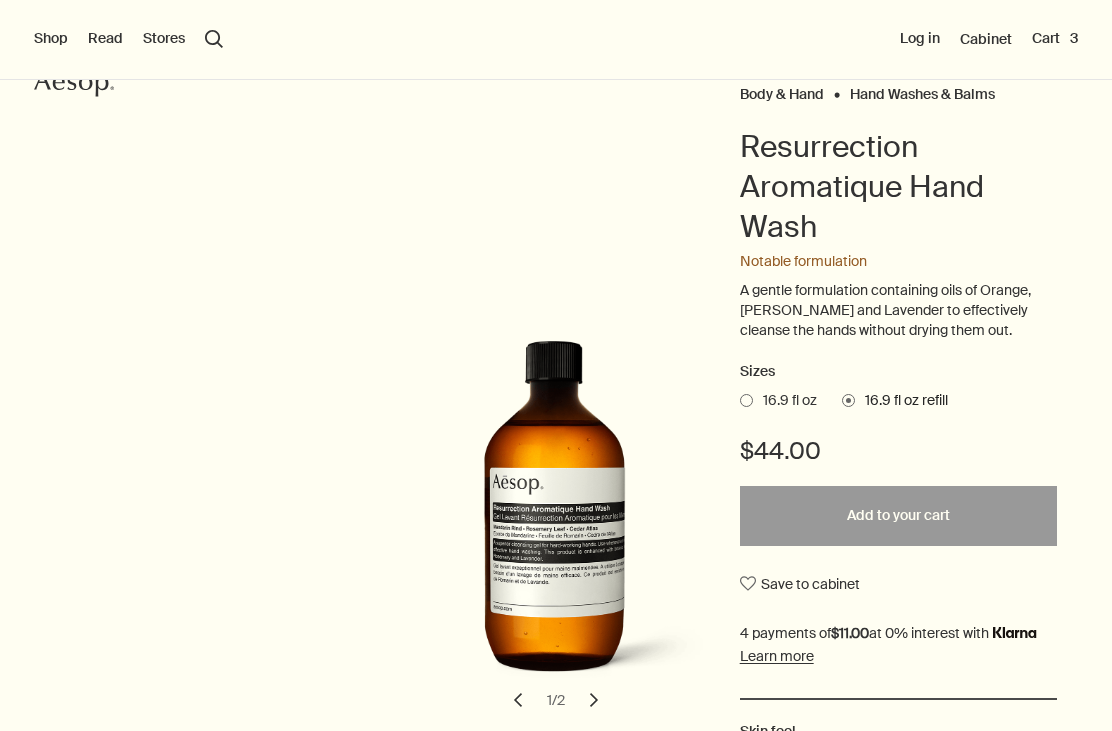 click on "Cart 3" at bounding box center [1055, 39] 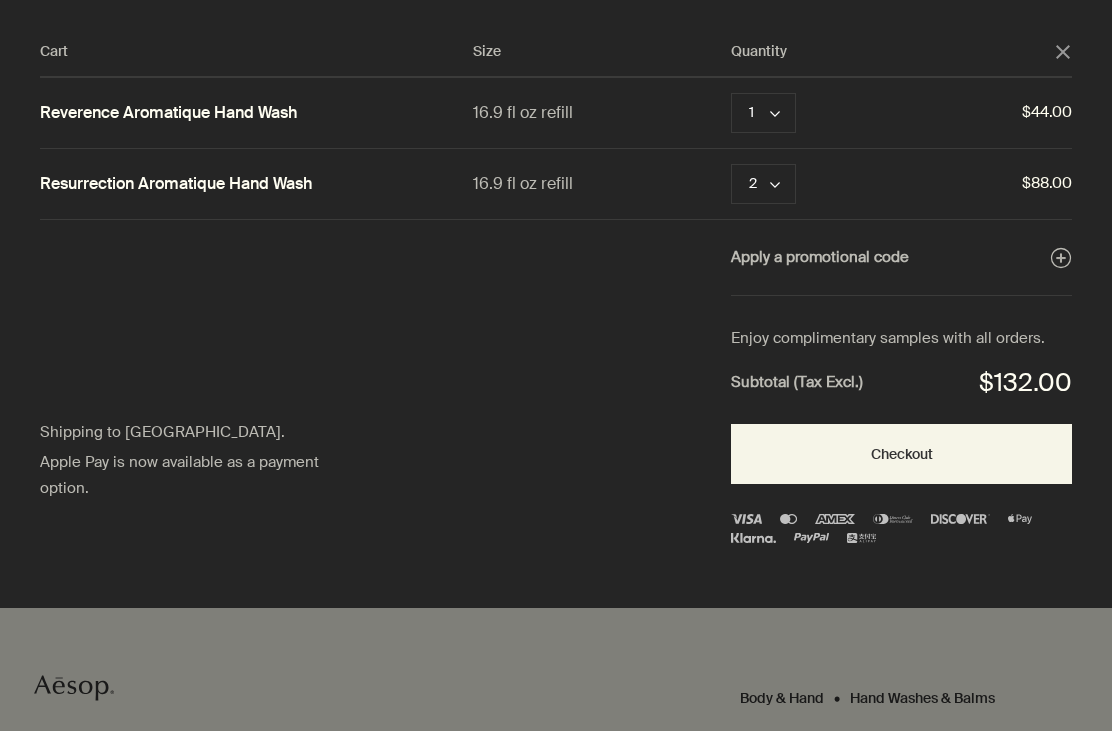 click on "chevron" 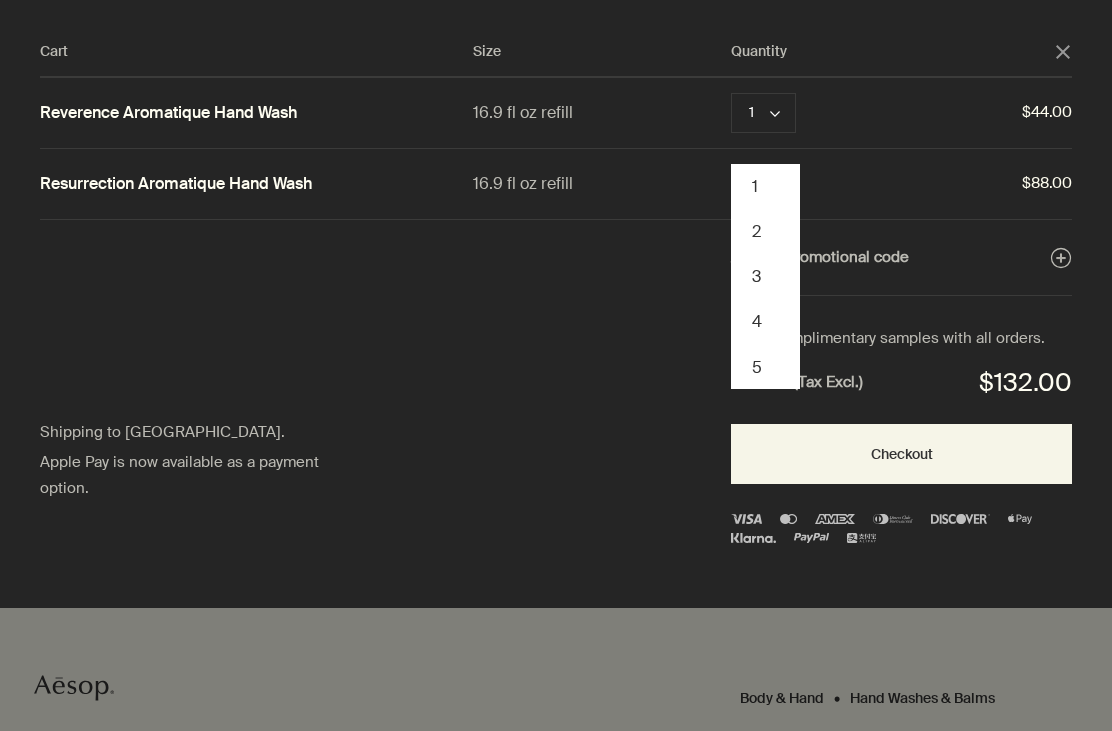 click on "1" at bounding box center (765, 186) 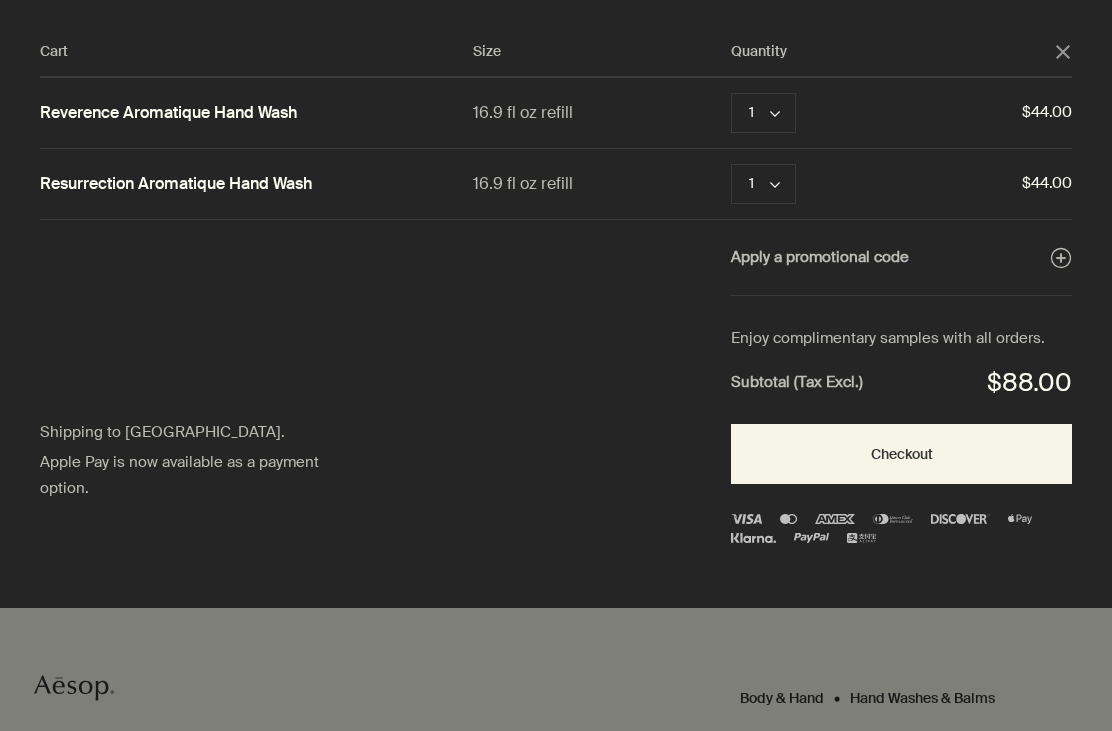 click on "Remove" at bounding box center (853, 113) 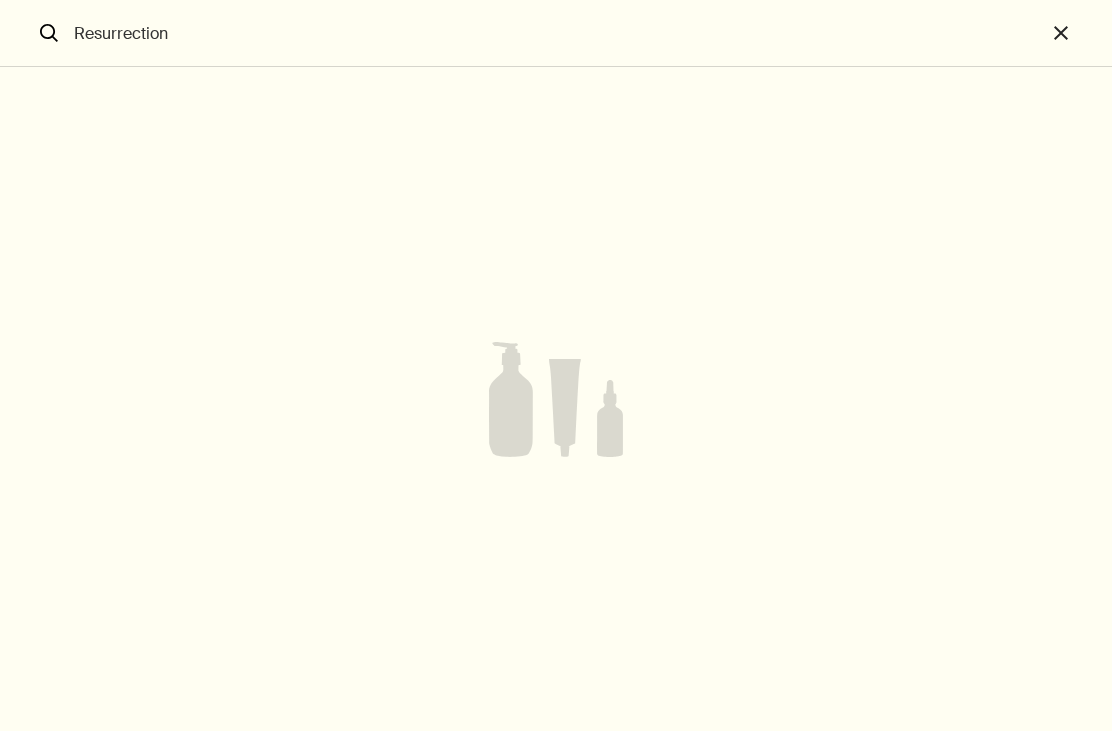 scroll, scrollTop: 0, scrollLeft: 0, axis: both 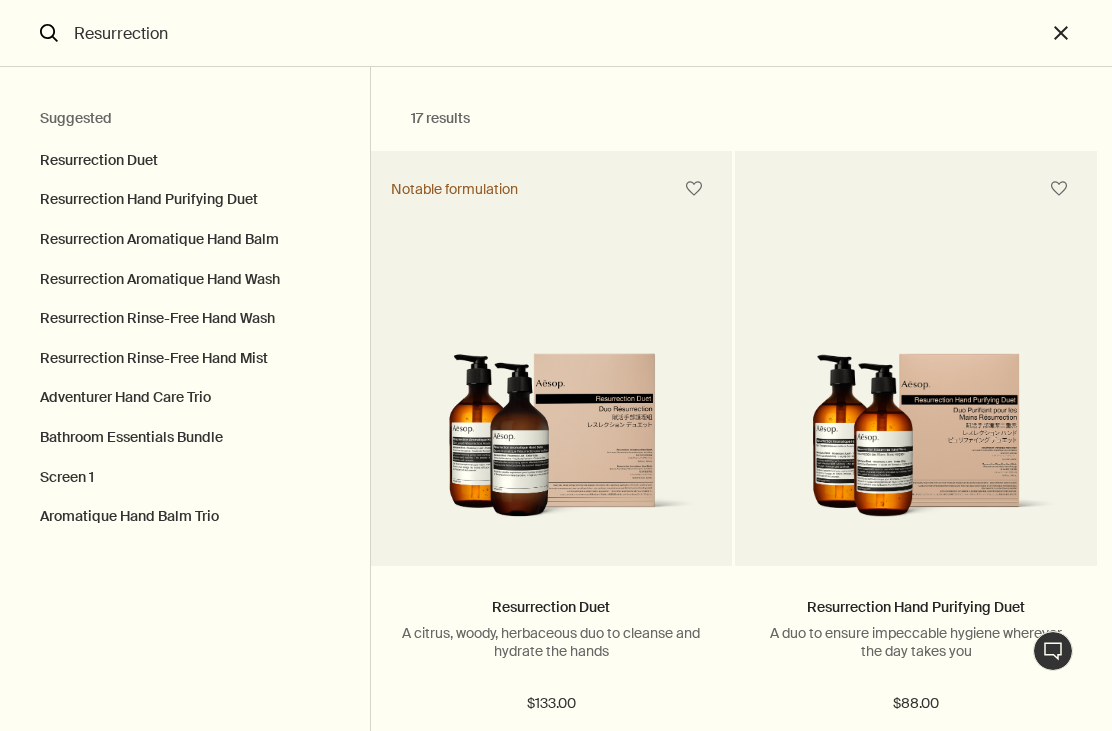 click on "Resurrection Rinse-Free Hand Mist" at bounding box center [185, 359] 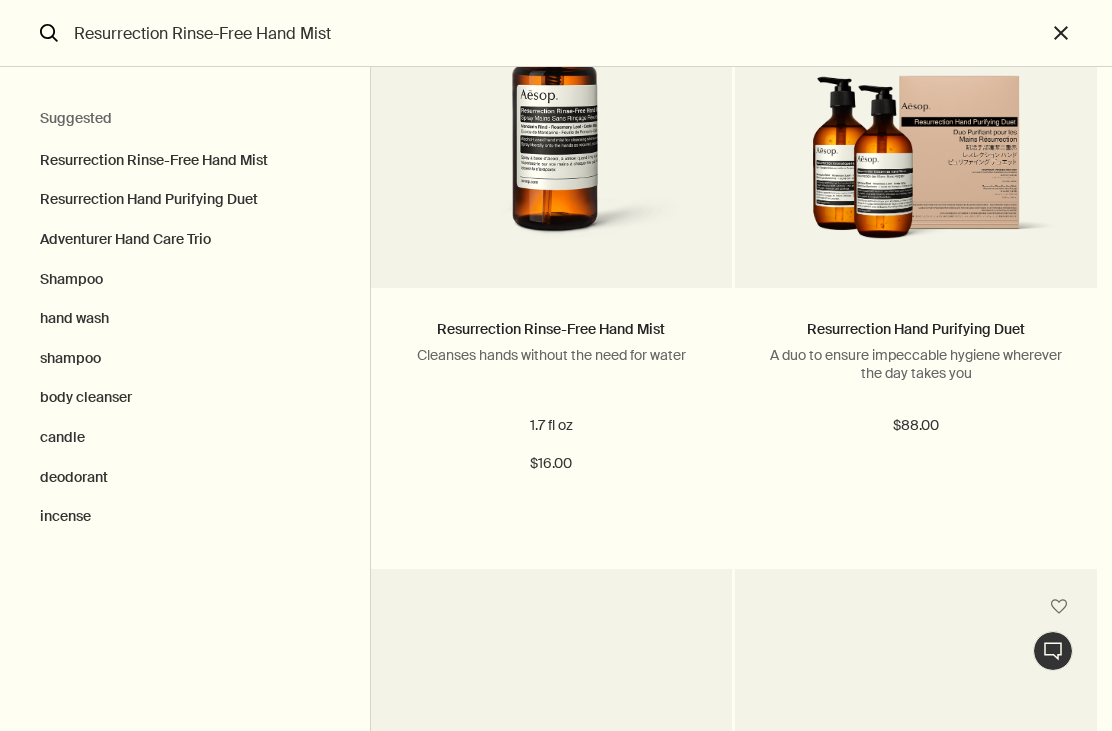 scroll, scrollTop: 281, scrollLeft: 0, axis: vertical 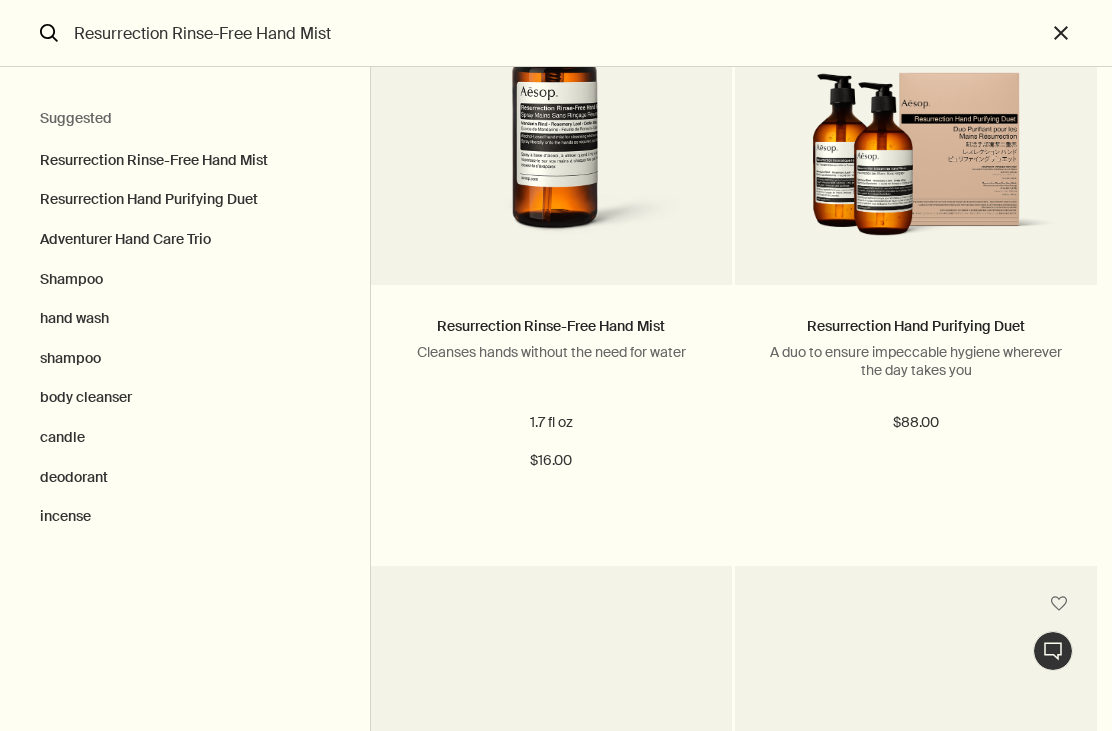 click at bounding box center (552, 101) 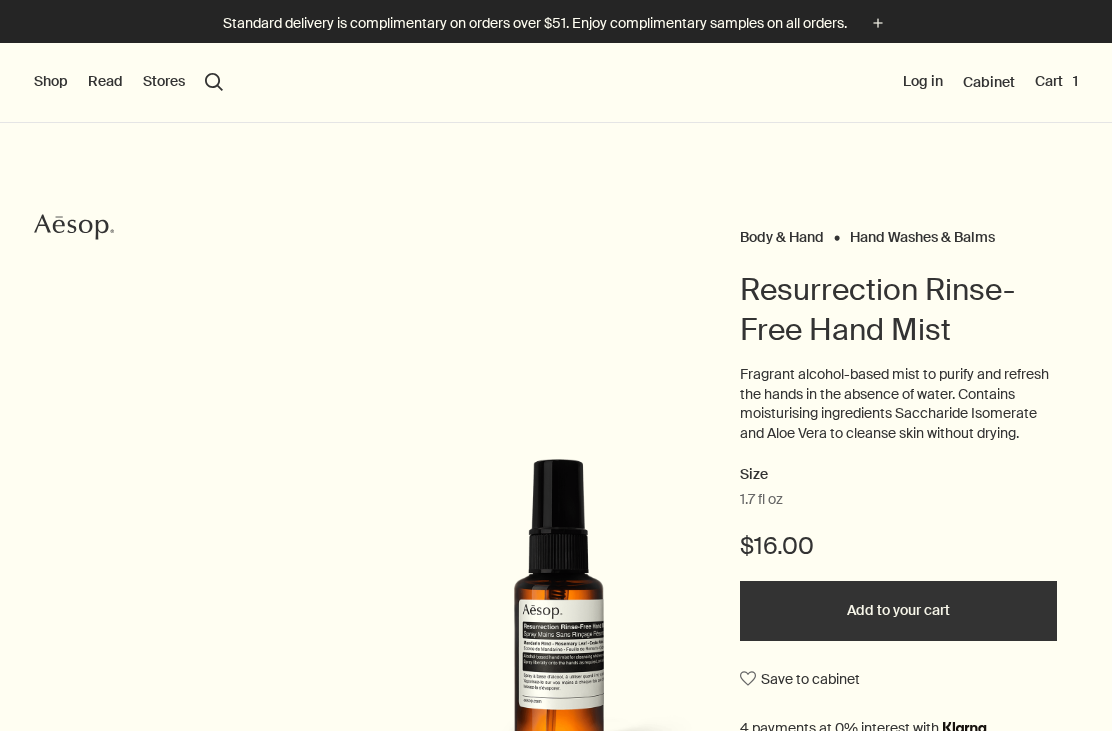 scroll, scrollTop: 0, scrollLeft: 0, axis: both 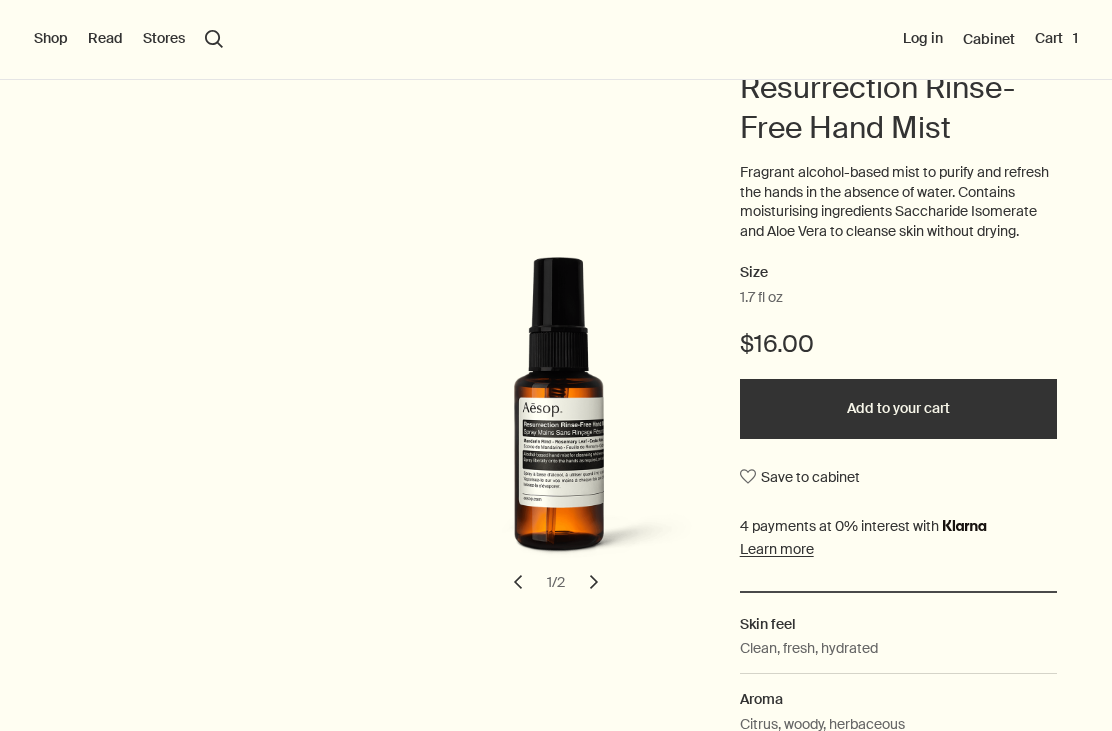click on "Add to your cart" at bounding box center (898, 409) 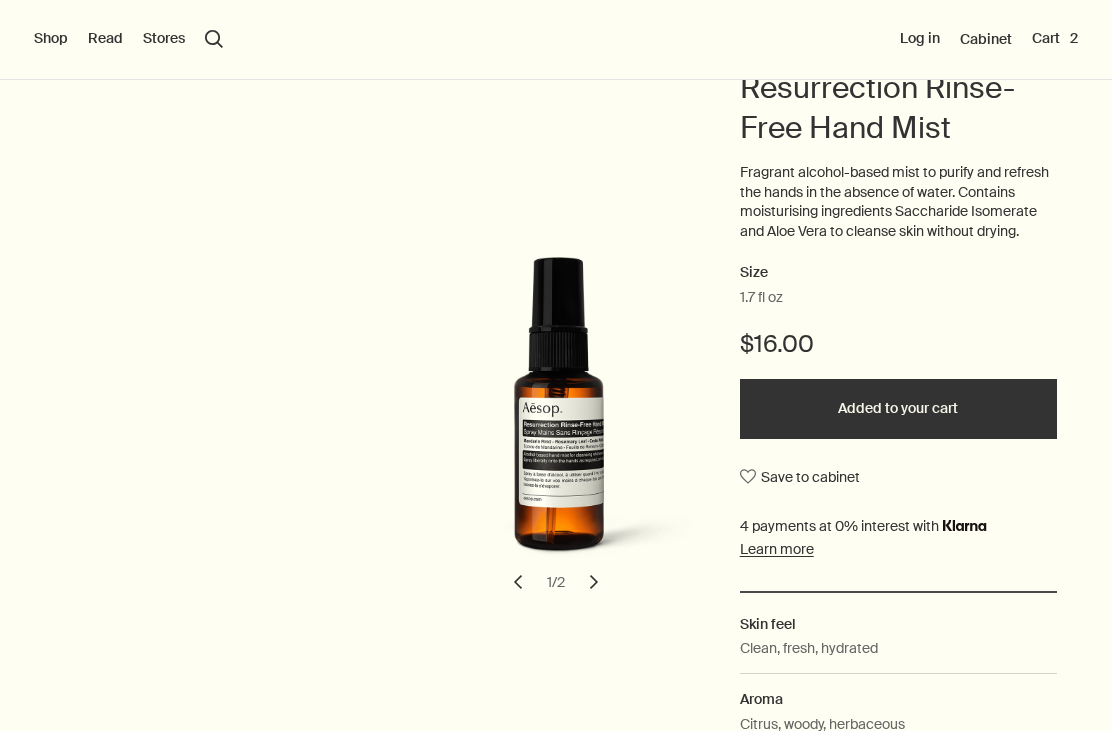 click on "Shop New & Notable [MEDICAL_DATA] Hand & Body Home Hair Fragrance Kits & Travel Gifts Live assistance Read About Our story Careers Foundation Contact us   rightUpArrow Philosophy Design Products Stores search Search Log in Cabinet Cart 2" at bounding box center [556, 40] 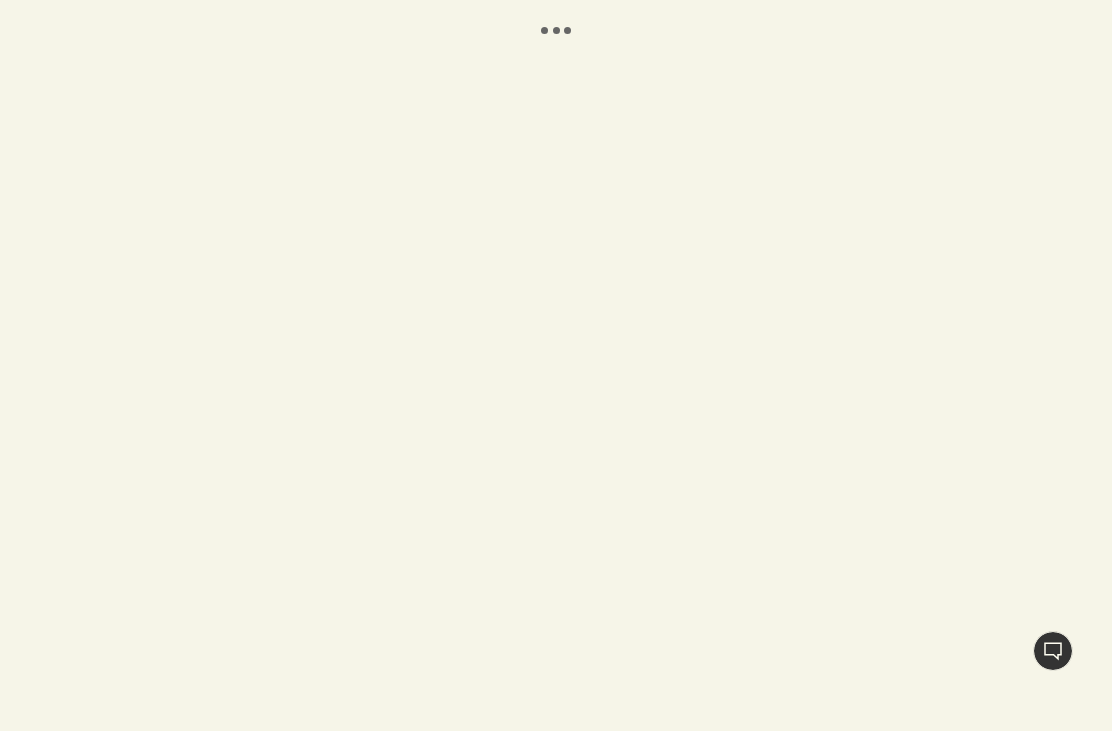 scroll, scrollTop: 0, scrollLeft: 0, axis: both 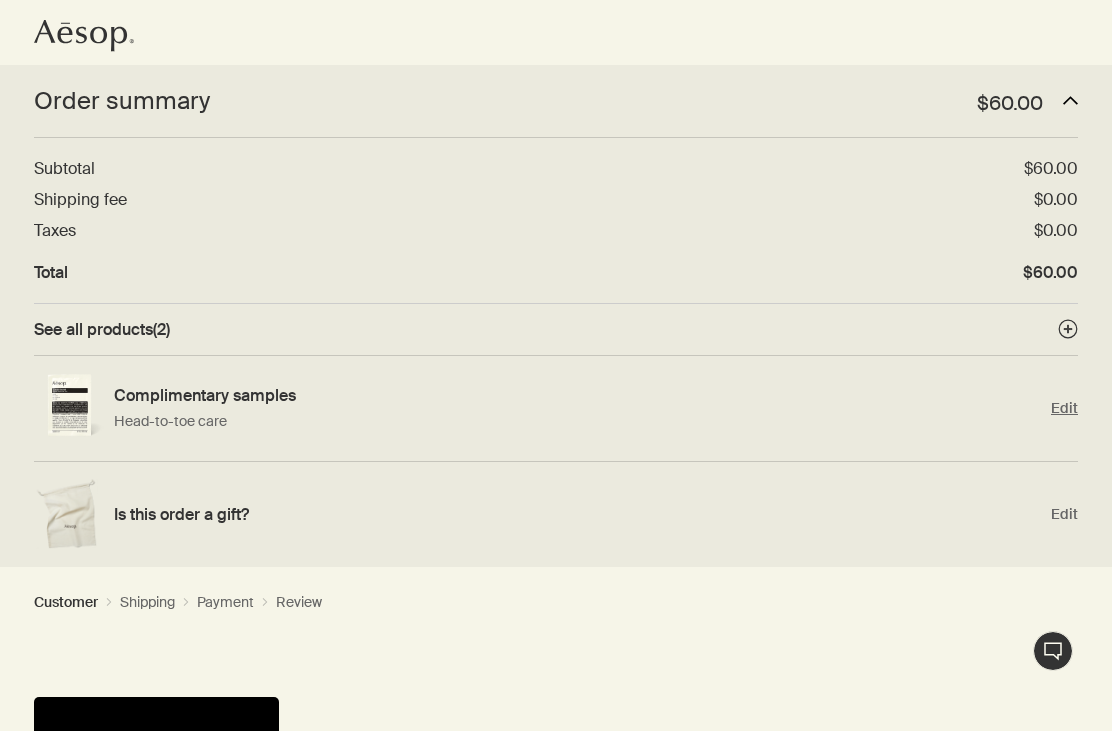 click on "Complimentary samples" at bounding box center (577, 395) 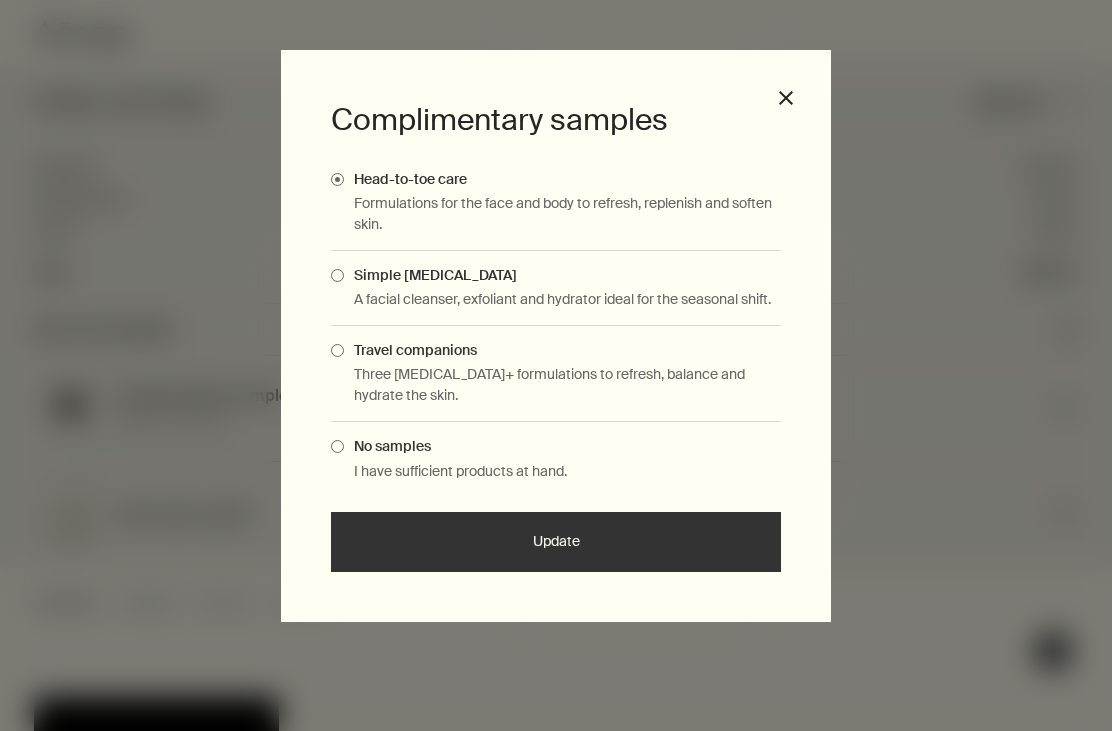 click on "Travel companions" at bounding box center (410, 350) 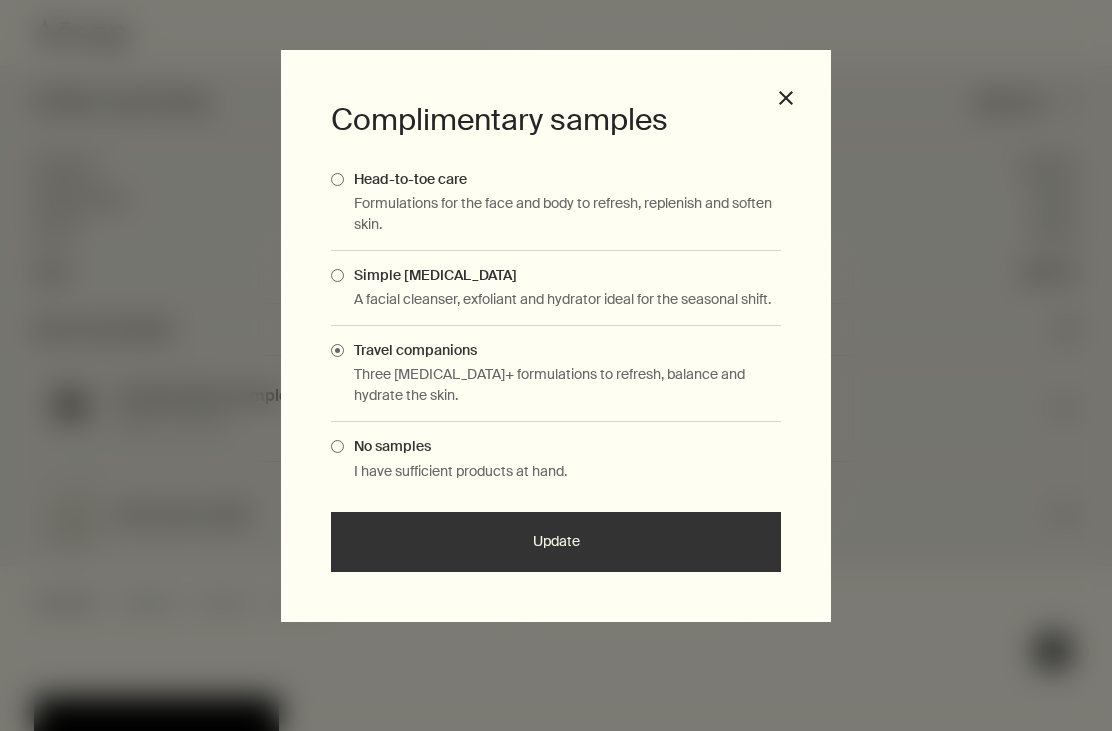 click on "Update" at bounding box center (556, 542) 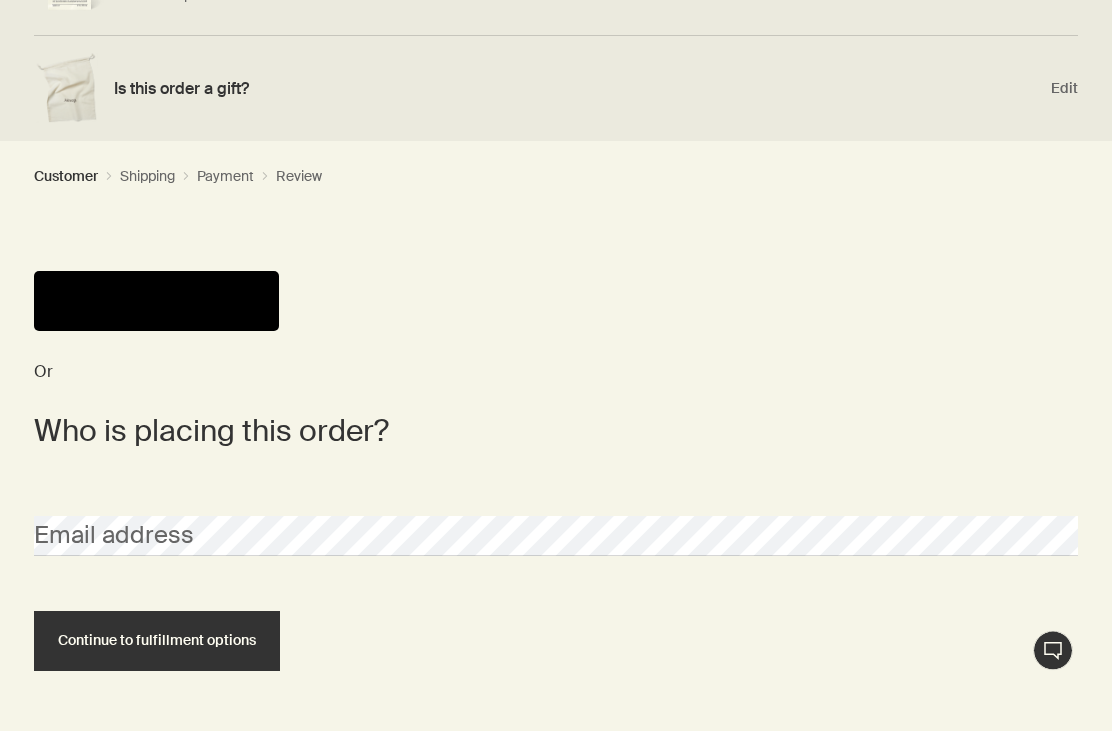 scroll, scrollTop: 432, scrollLeft: 0, axis: vertical 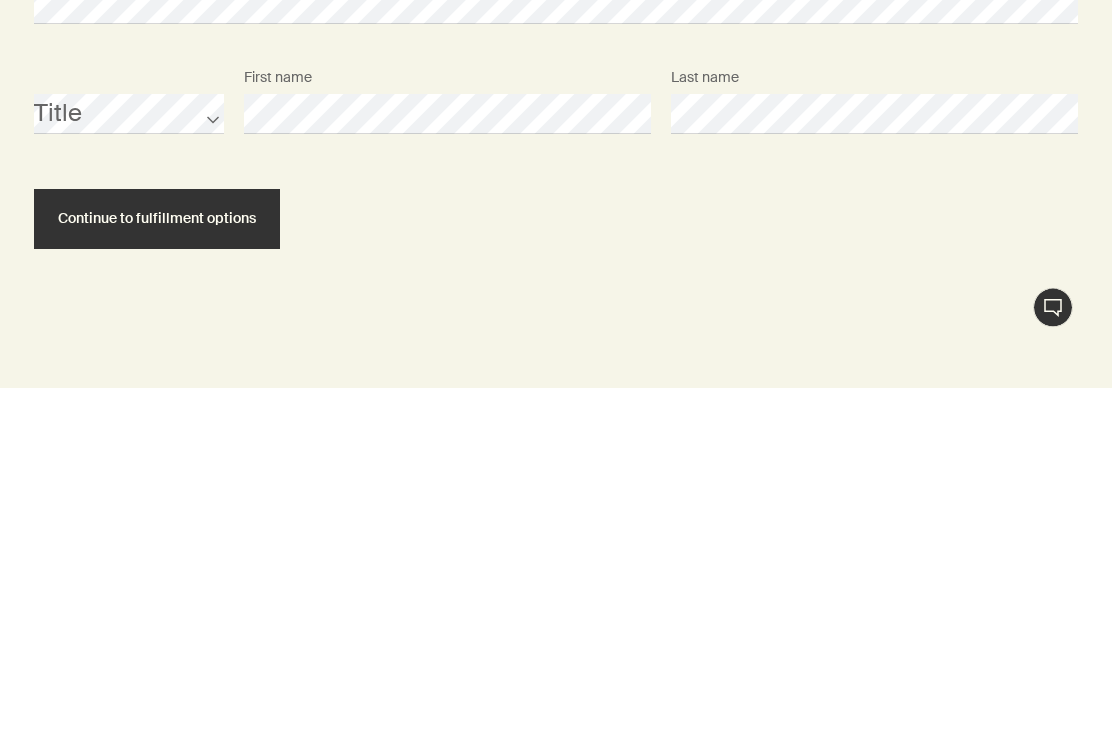 click on "Continue to fulfillment options" at bounding box center (157, 563) 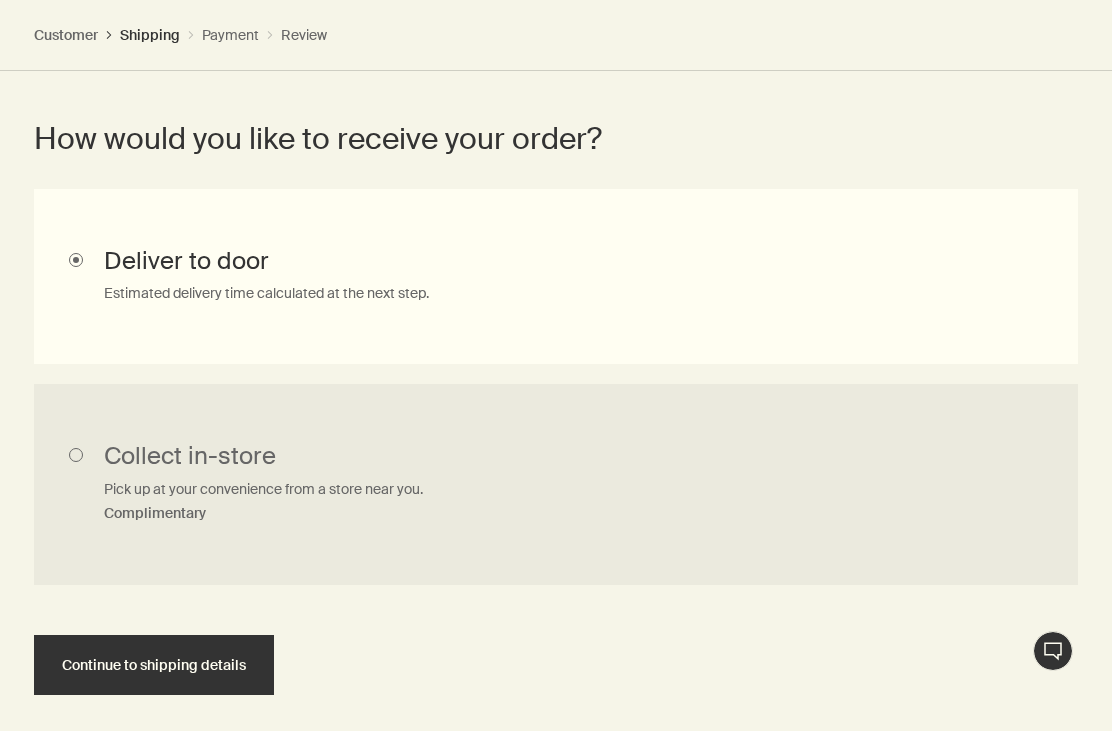 scroll, scrollTop: 1046, scrollLeft: 0, axis: vertical 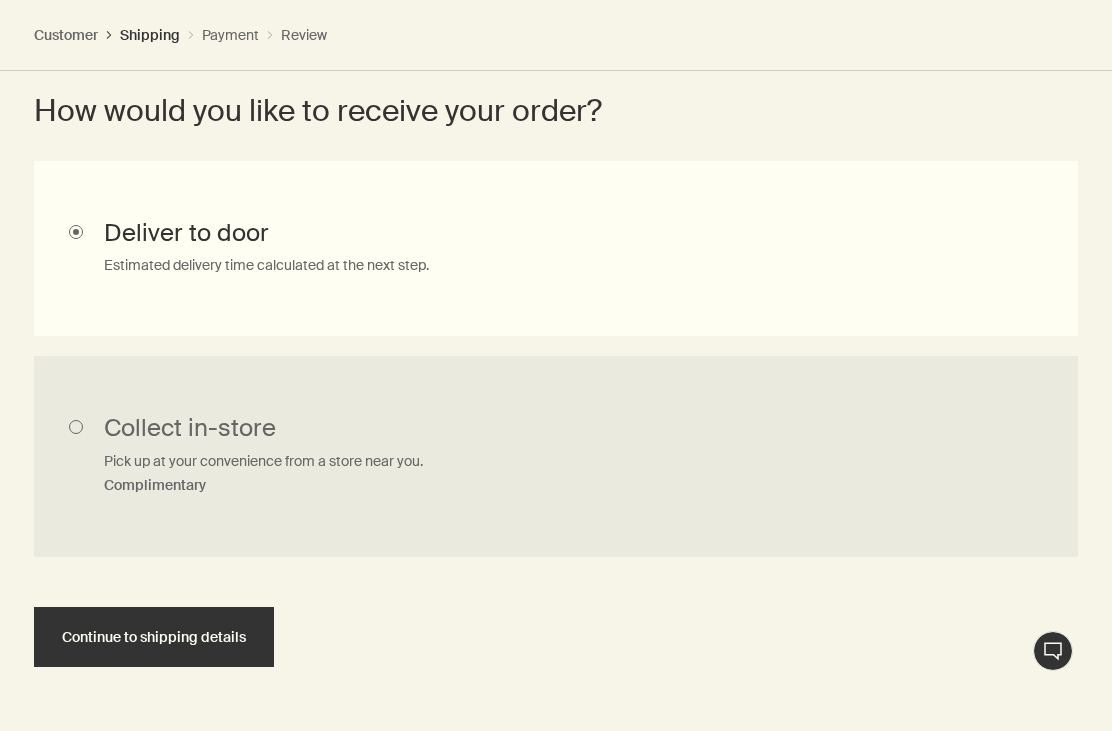 click on "Continue to shipping details" at bounding box center [154, 637] 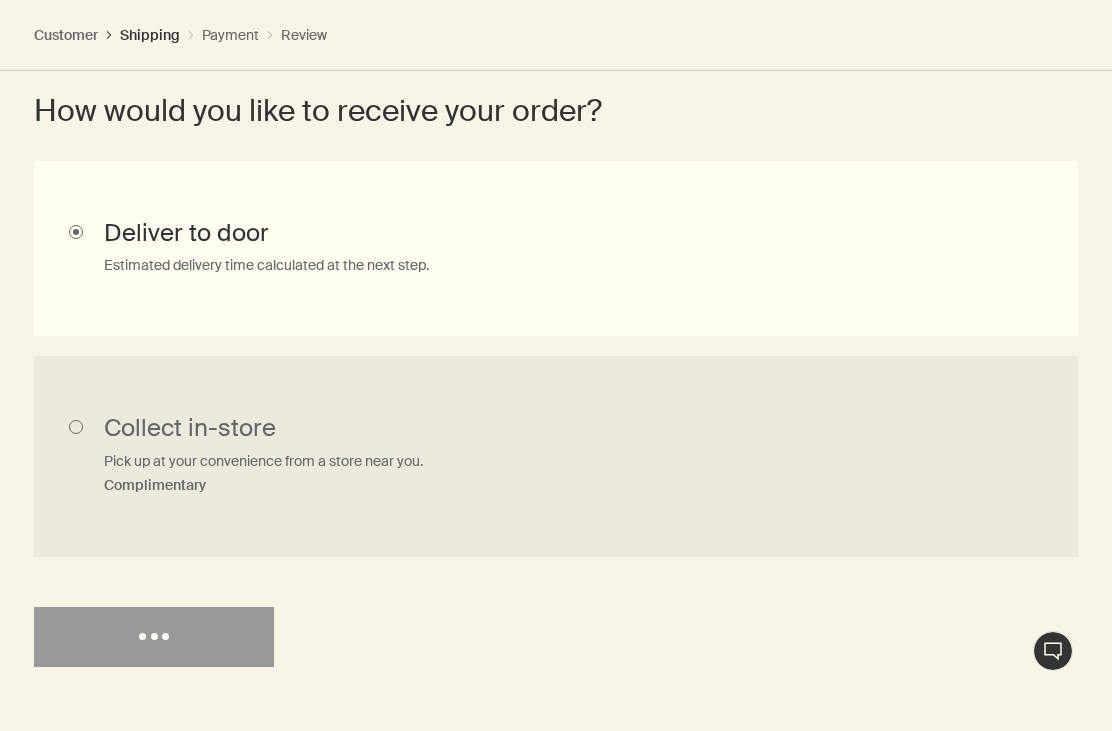 scroll, scrollTop: 0, scrollLeft: 0, axis: both 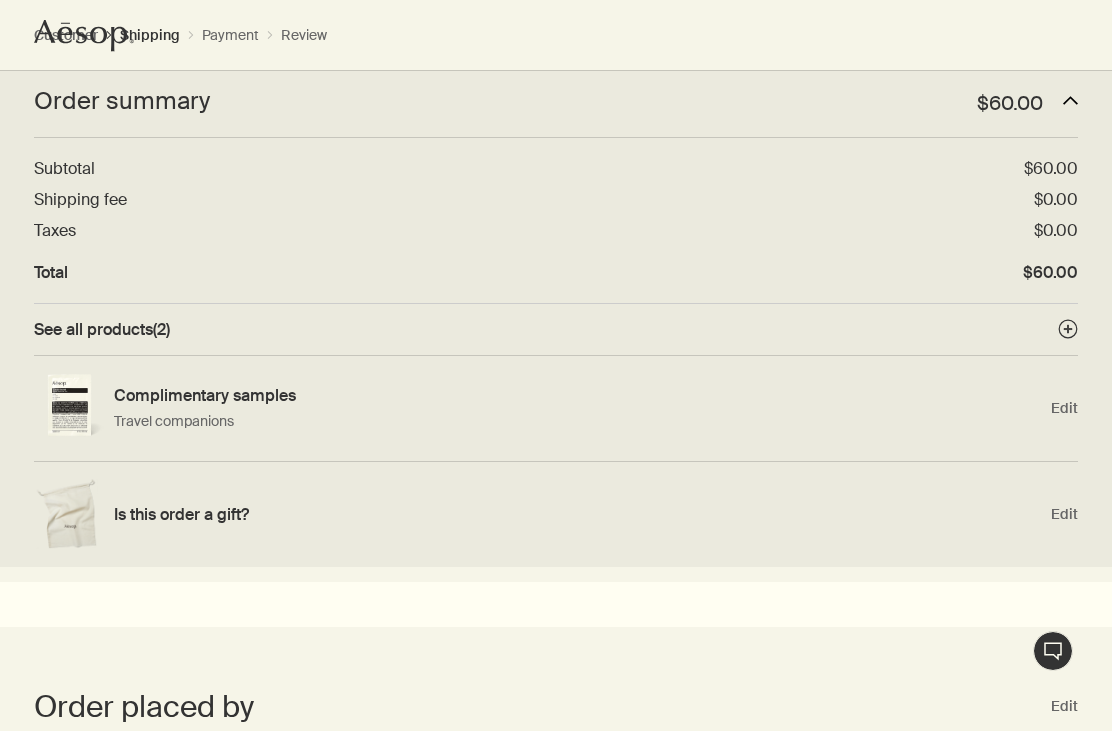 select on "US" 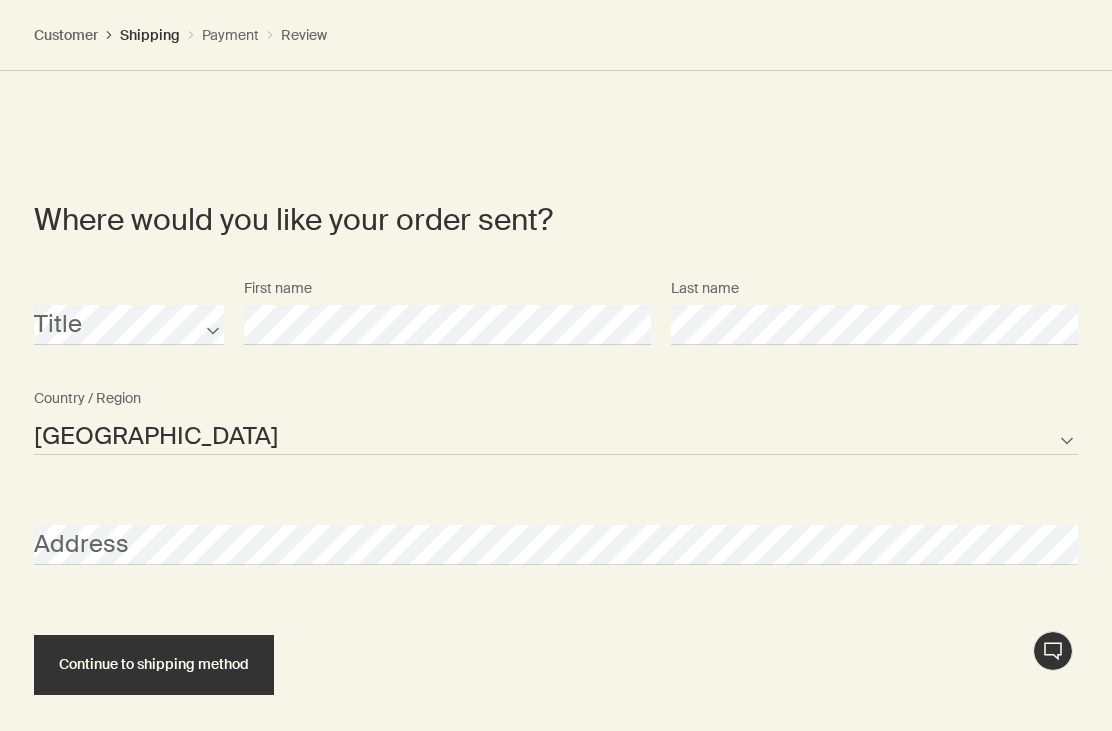 scroll, scrollTop: 1358, scrollLeft: 0, axis: vertical 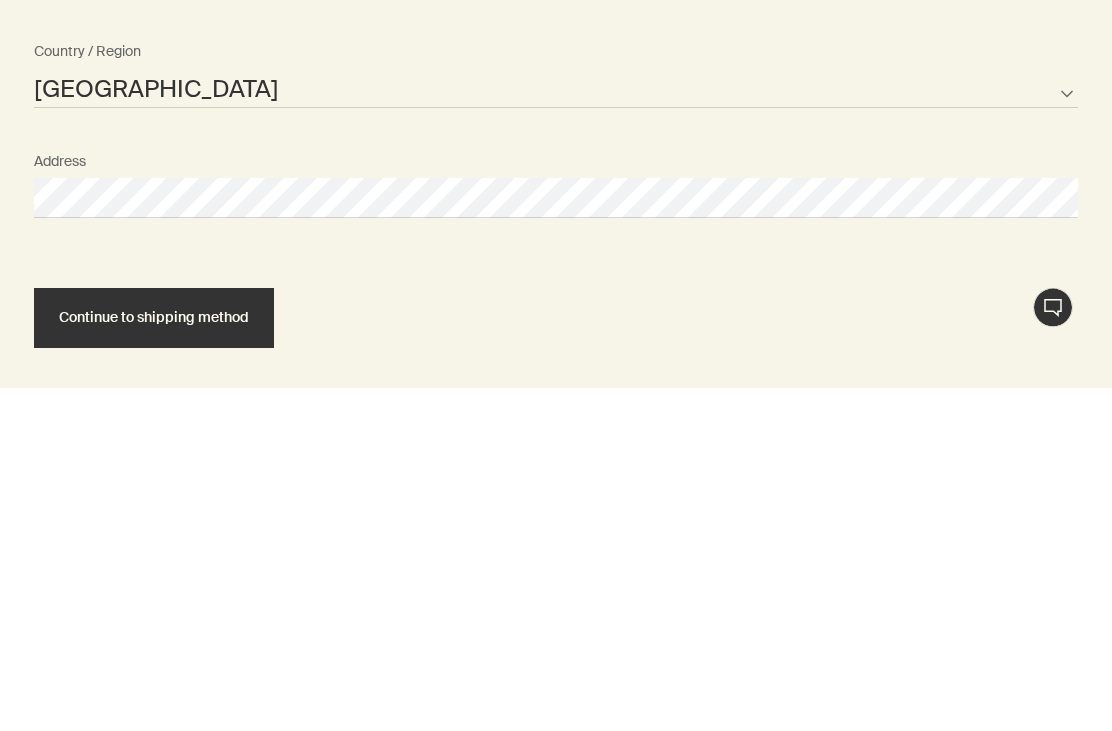 select on "US" 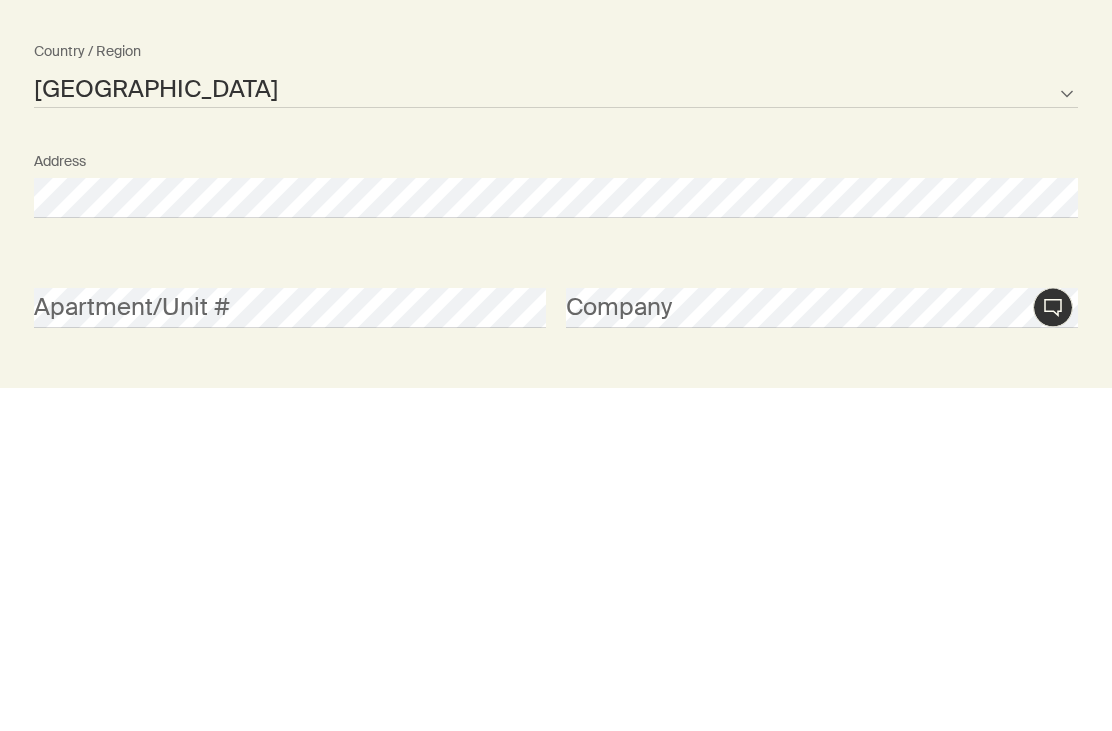 scroll, scrollTop: 1702, scrollLeft: 0, axis: vertical 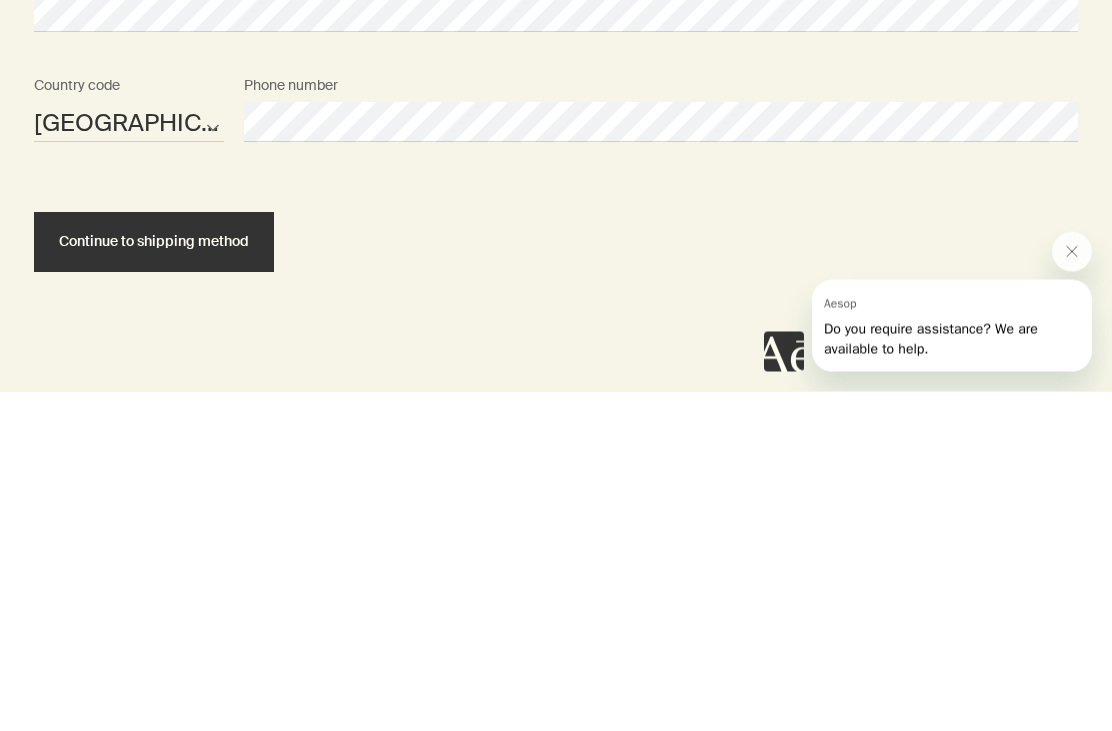 click on "Continue to shipping method" at bounding box center [154, 581] 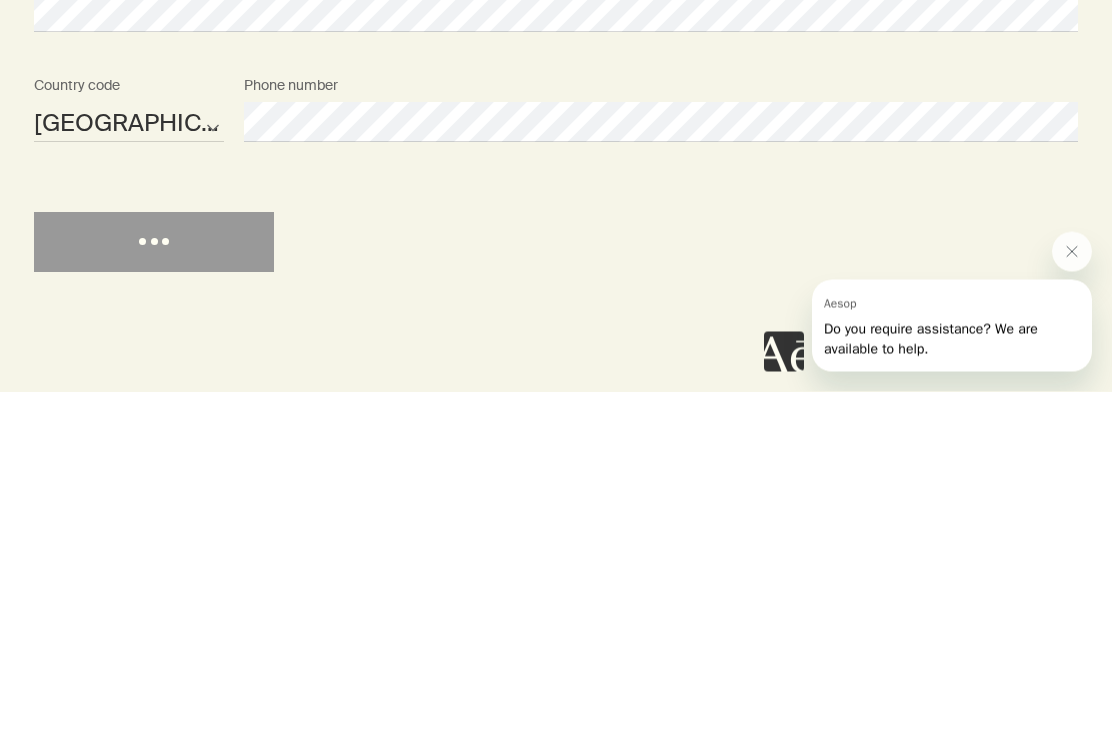scroll, scrollTop: 1823, scrollLeft: 0, axis: vertical 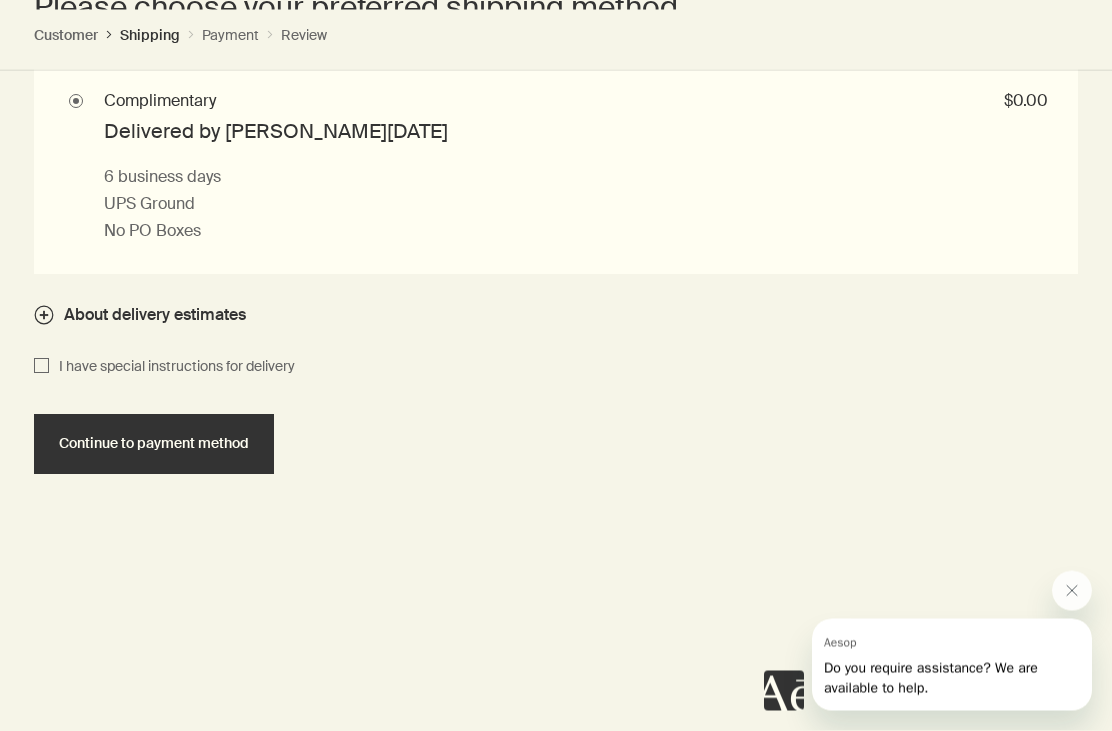 click on "Continue to payment method" at bounding box center (154, 445) 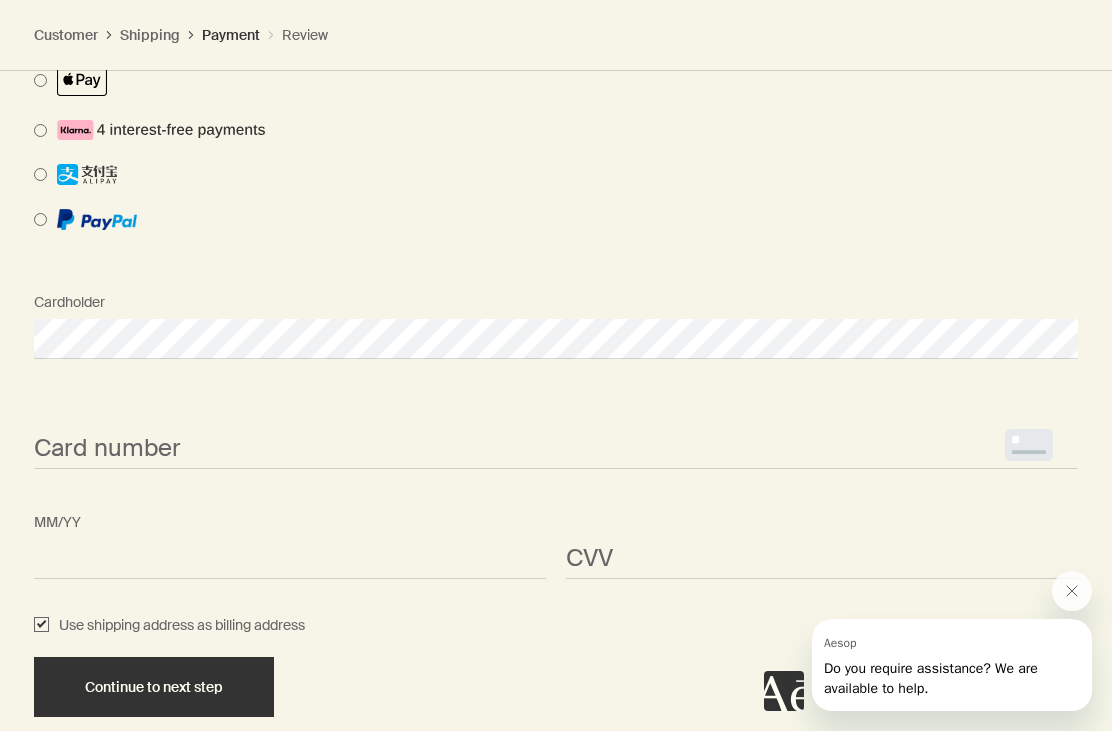 scroll, scrollTop: 2215, scrollLeft: 0, axis: vertical 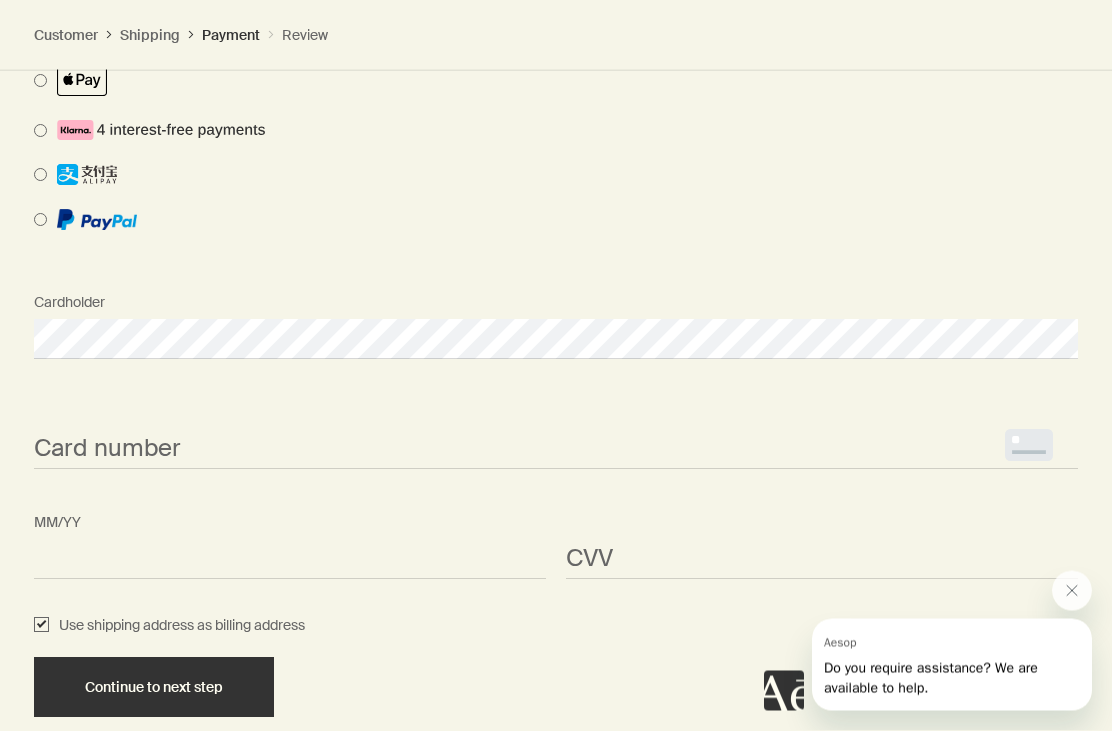 click on "<p>Your browser does not support iframes.</p>" at bounding box center [556, 449] 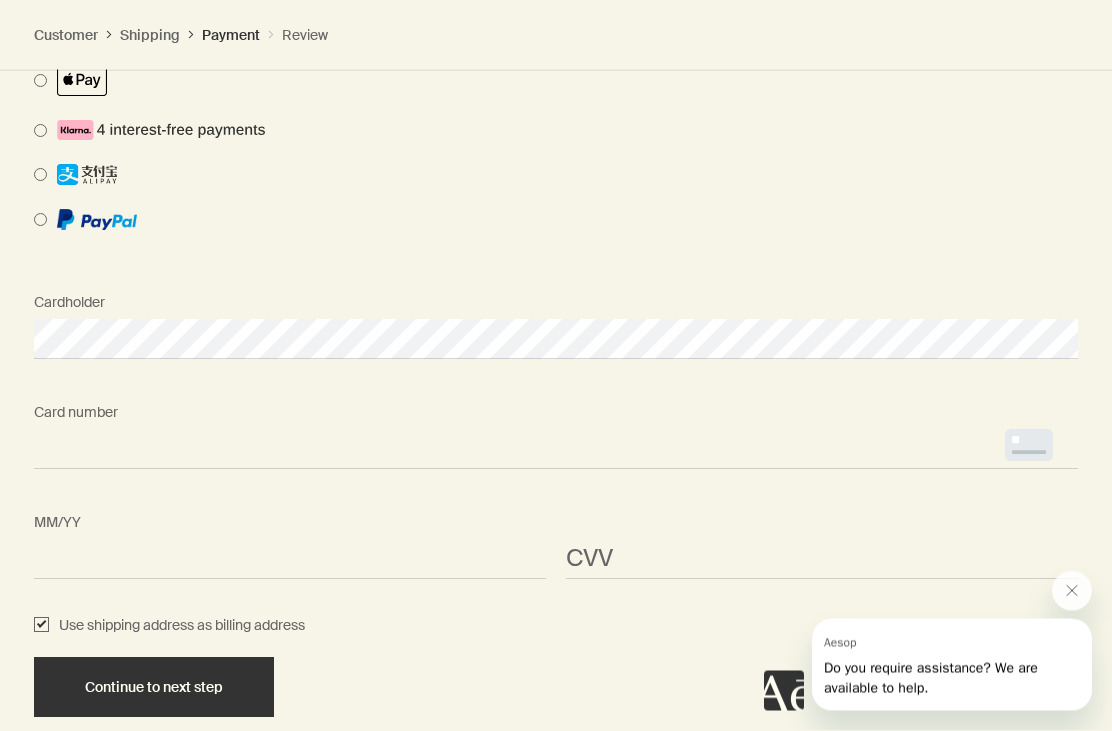 scroll, scrollTop: 2216, scrollLeft: 0, axis: vertical 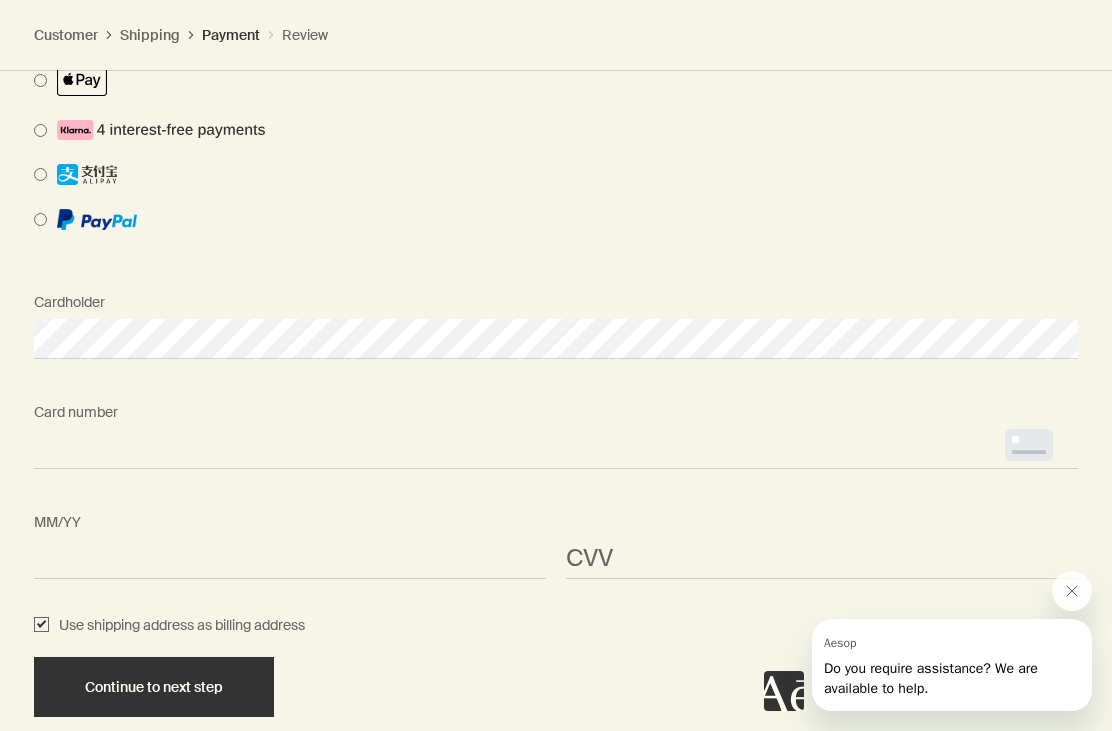 click on "<p>Your browser does not support iframes.</p>" at bounding box center [556, 449] 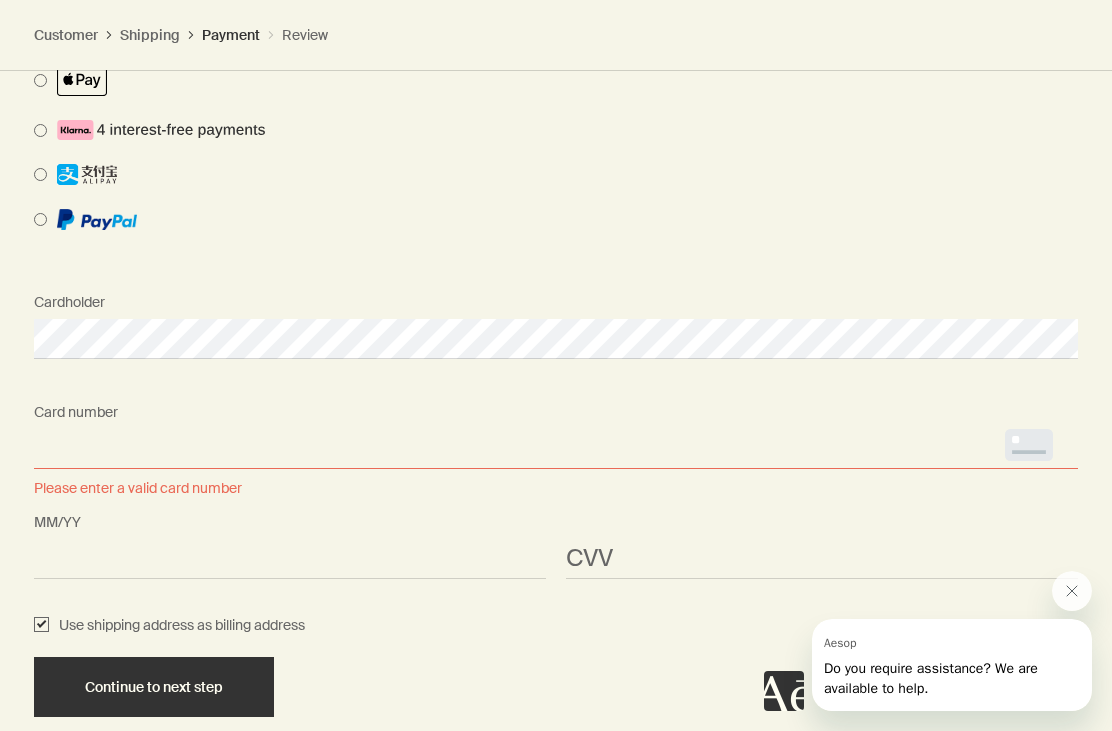 scroll, scrollTop: 2215, scrollLeft: 0, axis: vertical 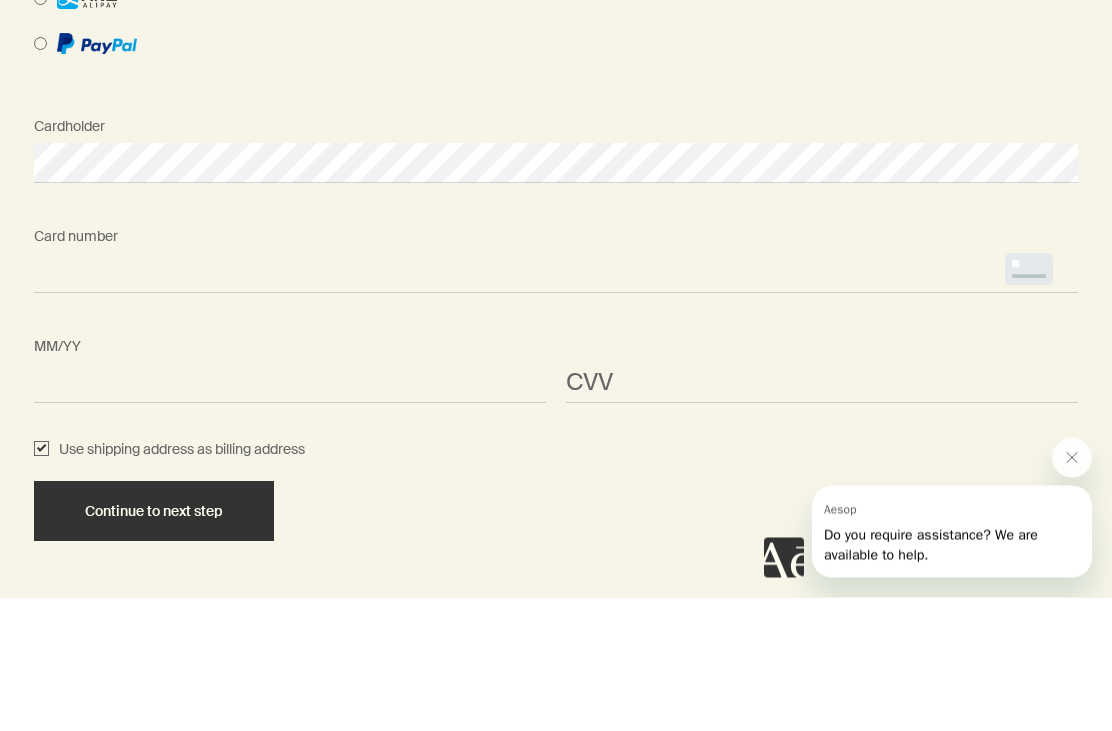 click on "Card number <p>Your browser does not support iframes.</p>" at bounding box center (556, 389) 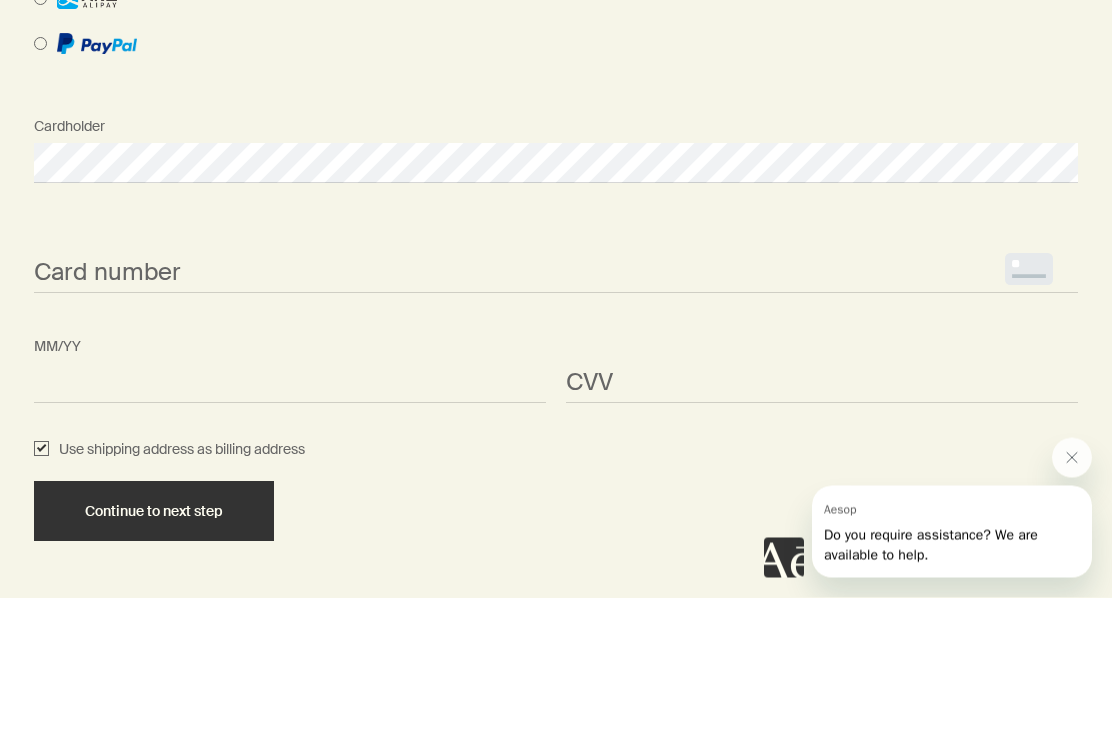 scroll, scrollTop: 2264, scrollLeft: 0, axis: vertical 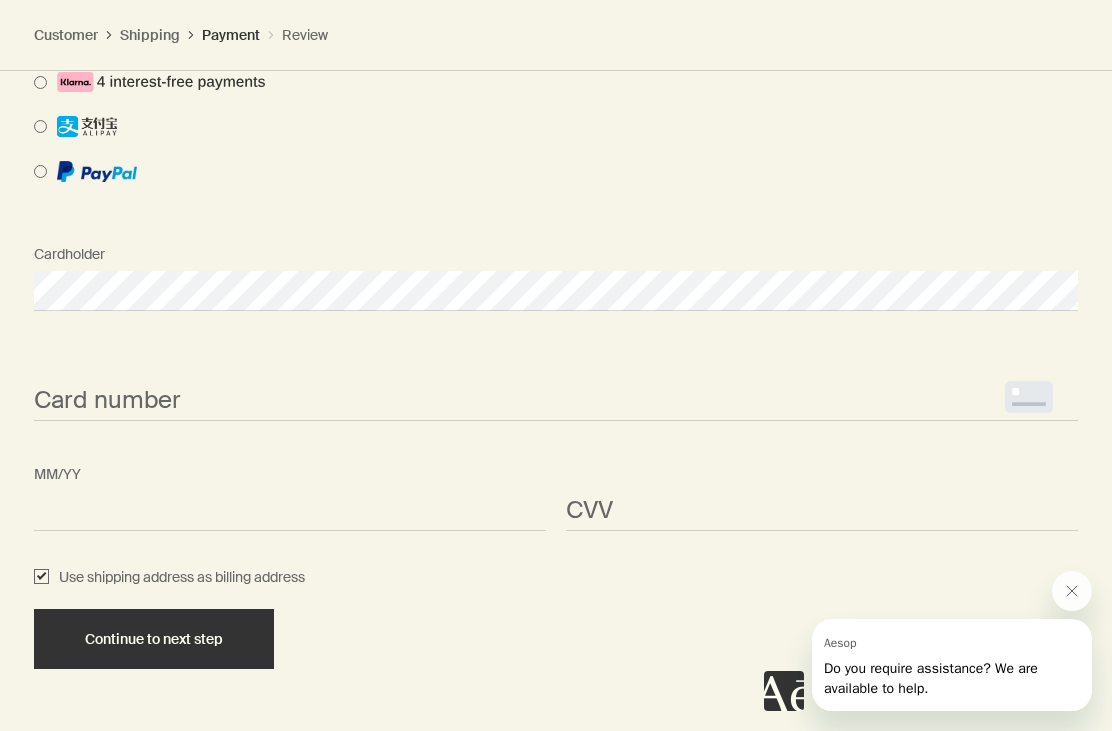 click on "<p>Your browser does not support iframes.</p>" at bounding box center (556, 401) 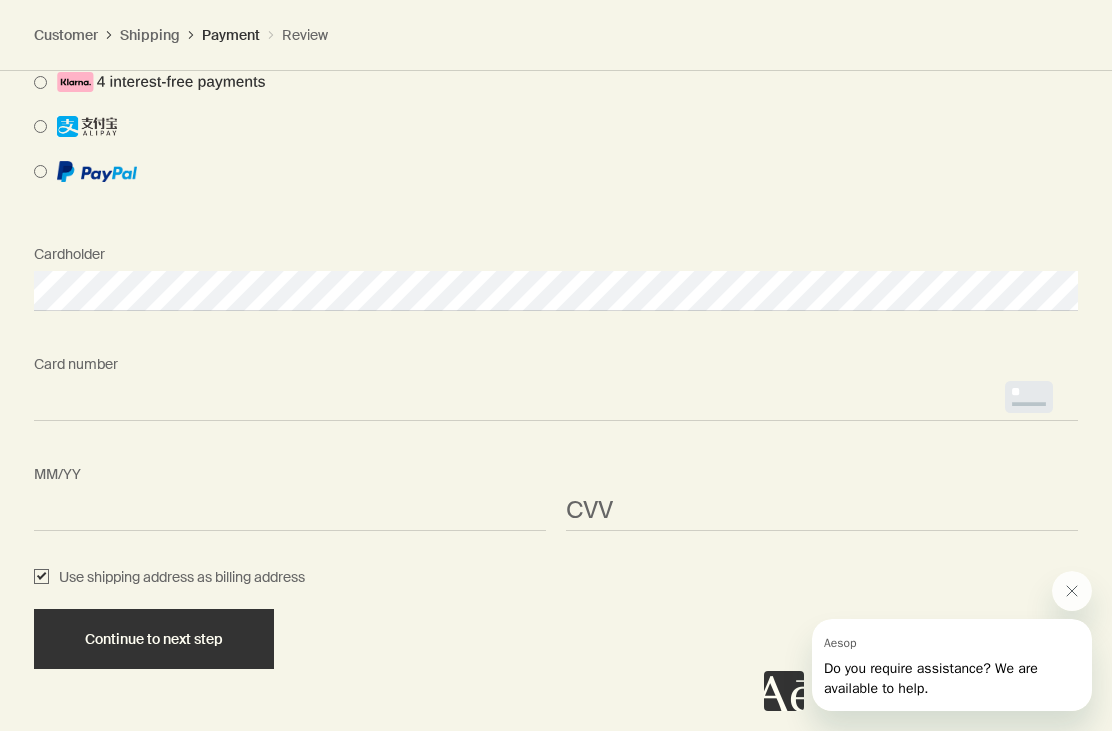 click on "<p>Your browser does not support iframes.</p>" at bounding box center [556, 401] 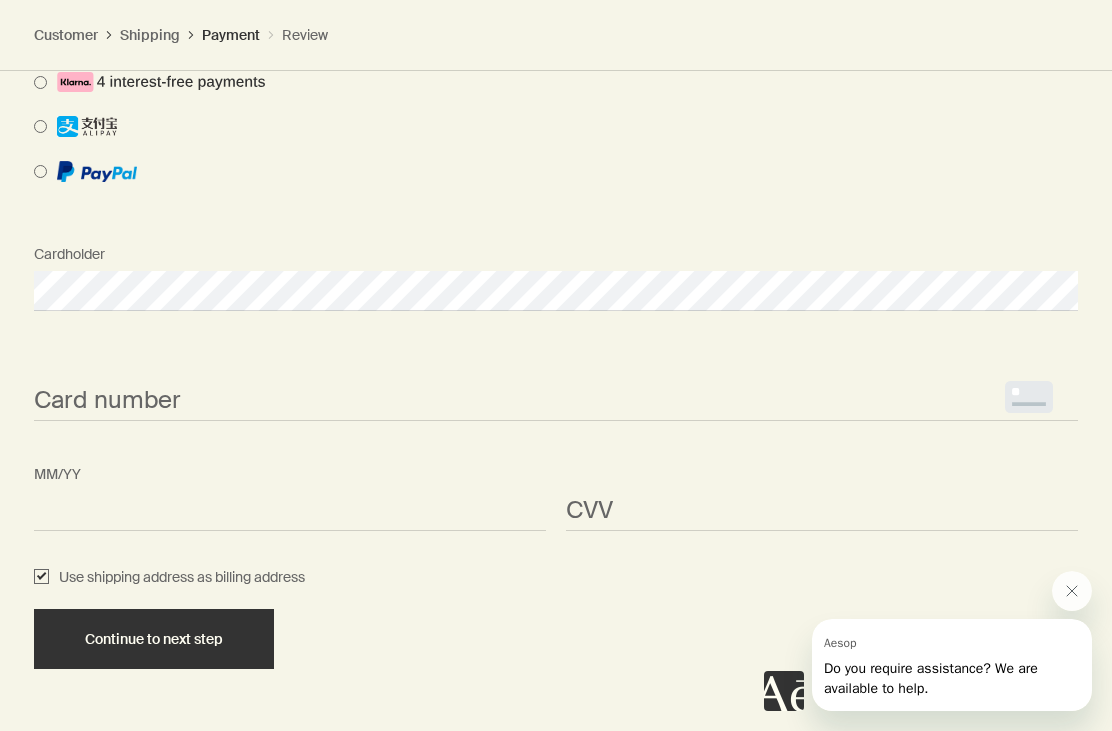 click on "<p>Your browser does not support iframes.</p>" at bounding box center (556, 401) 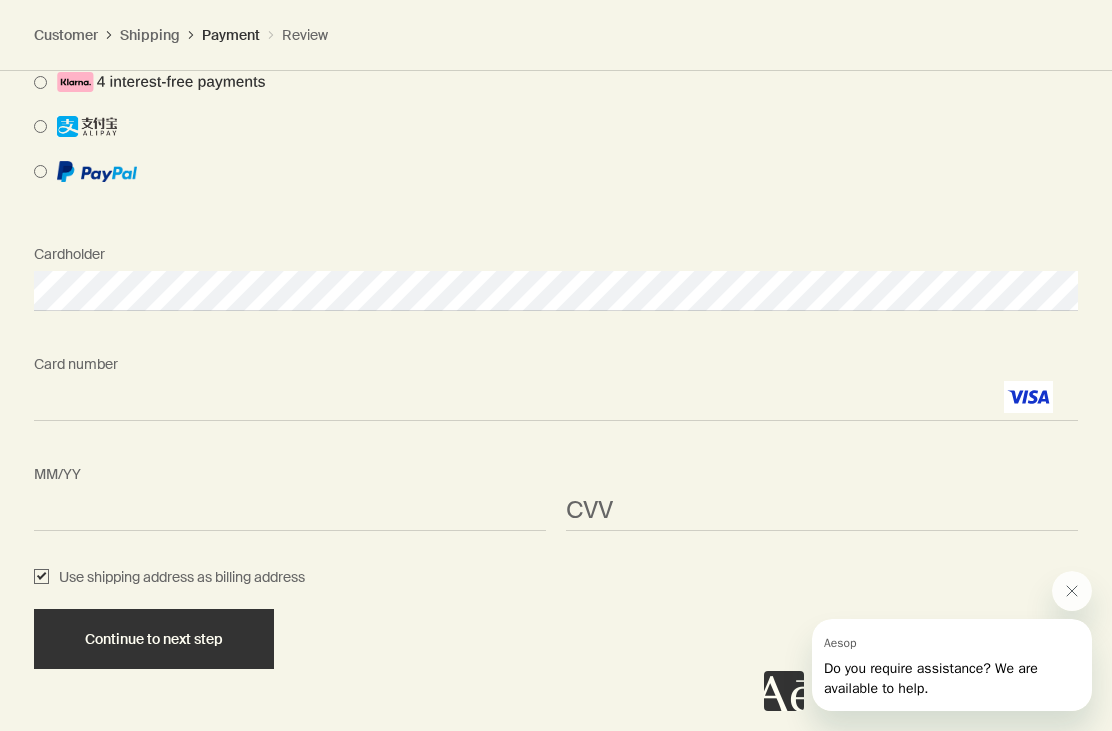 click on "<p>Your browser does not support iframes.</p>" at bounding box center (822, 511) 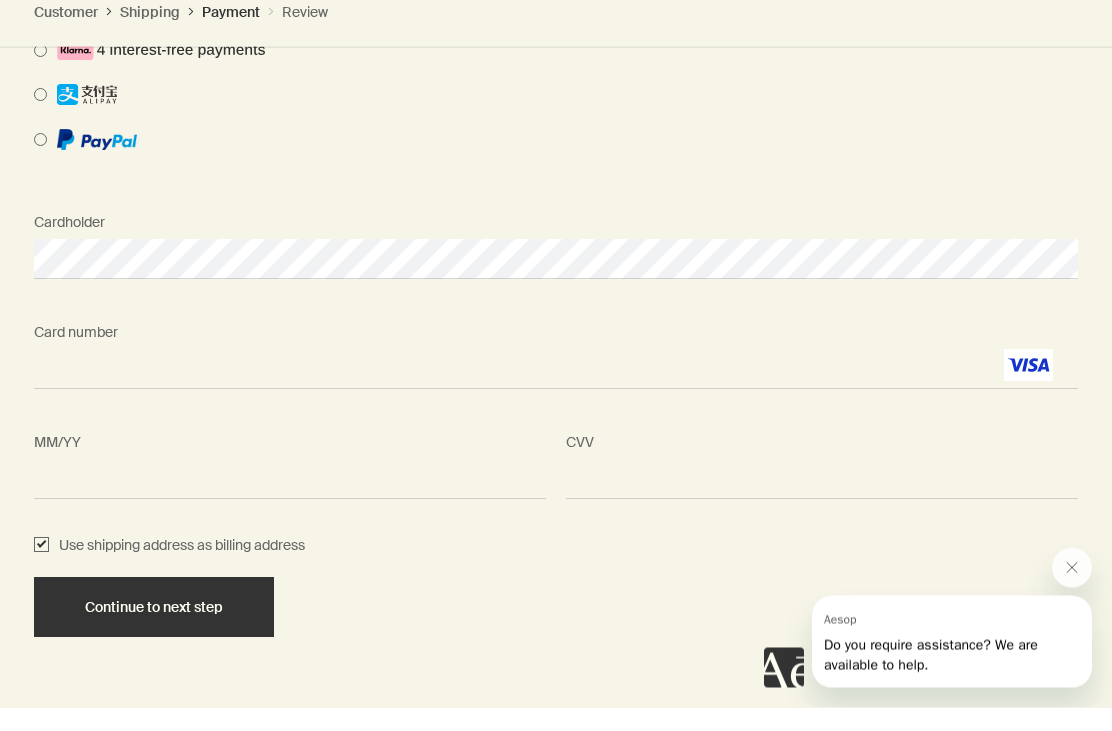 scroll, scrollTop: 2319, scrollLeft: 0, axis: vertical 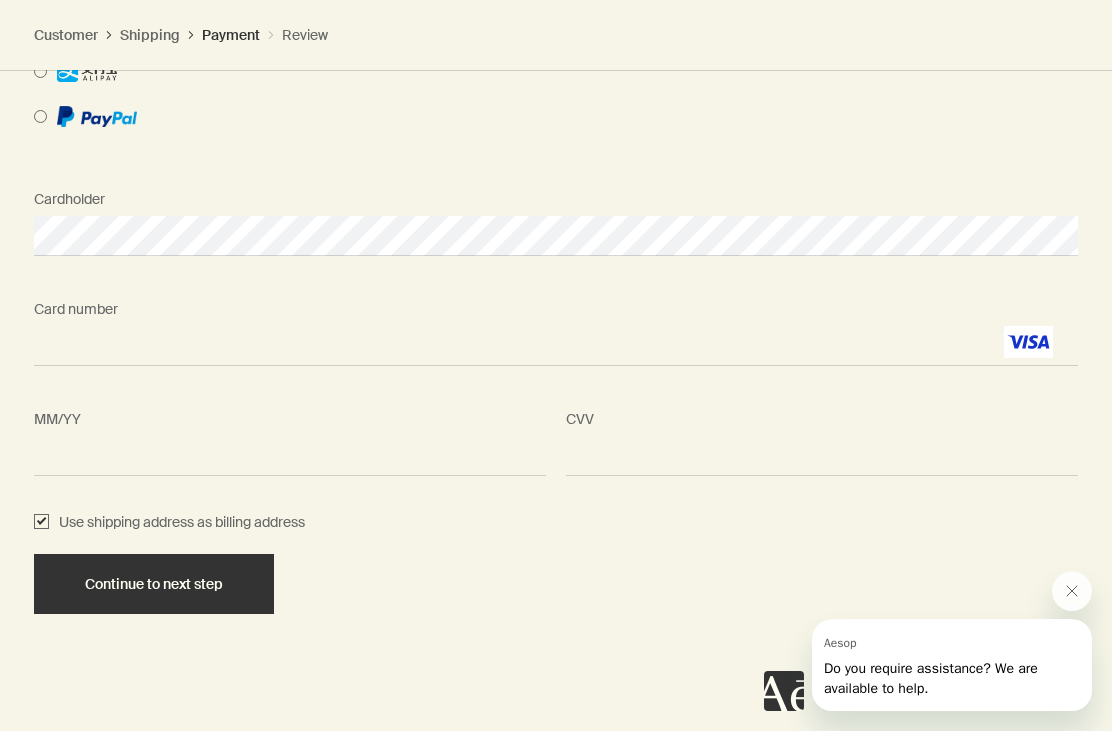 click on "Continue to next step" at bounding box center (154, 584) 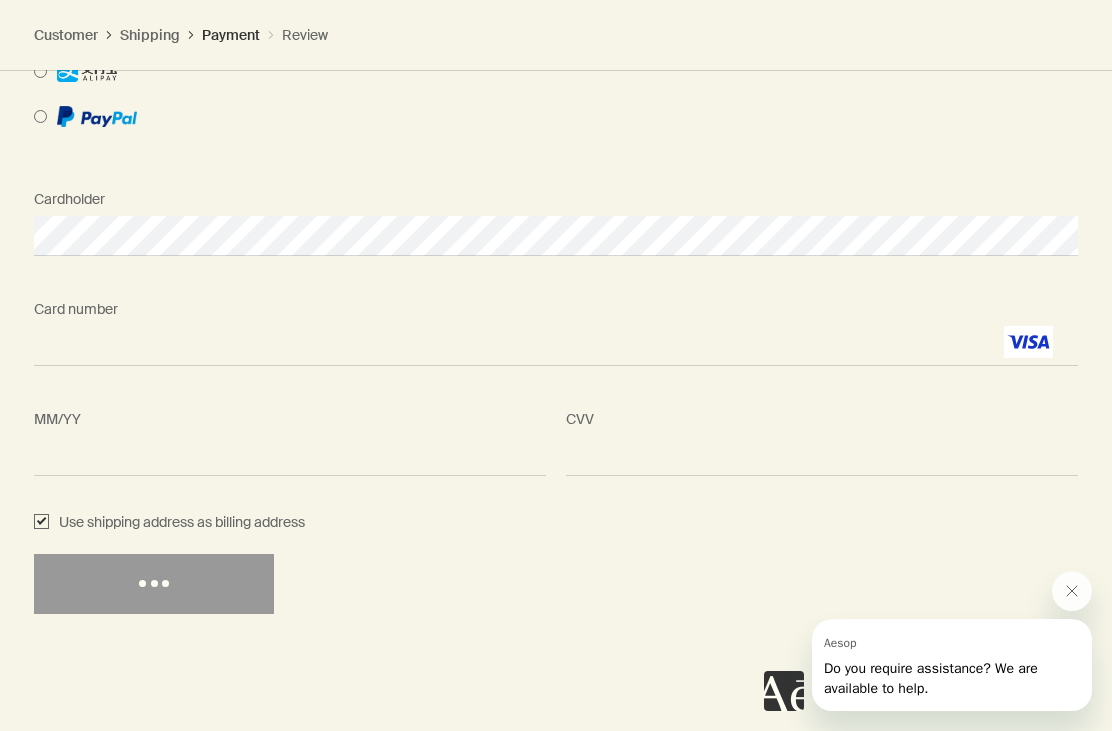 scroll, scrollTop: 2264, scrollLeft: 0, axis: vertical 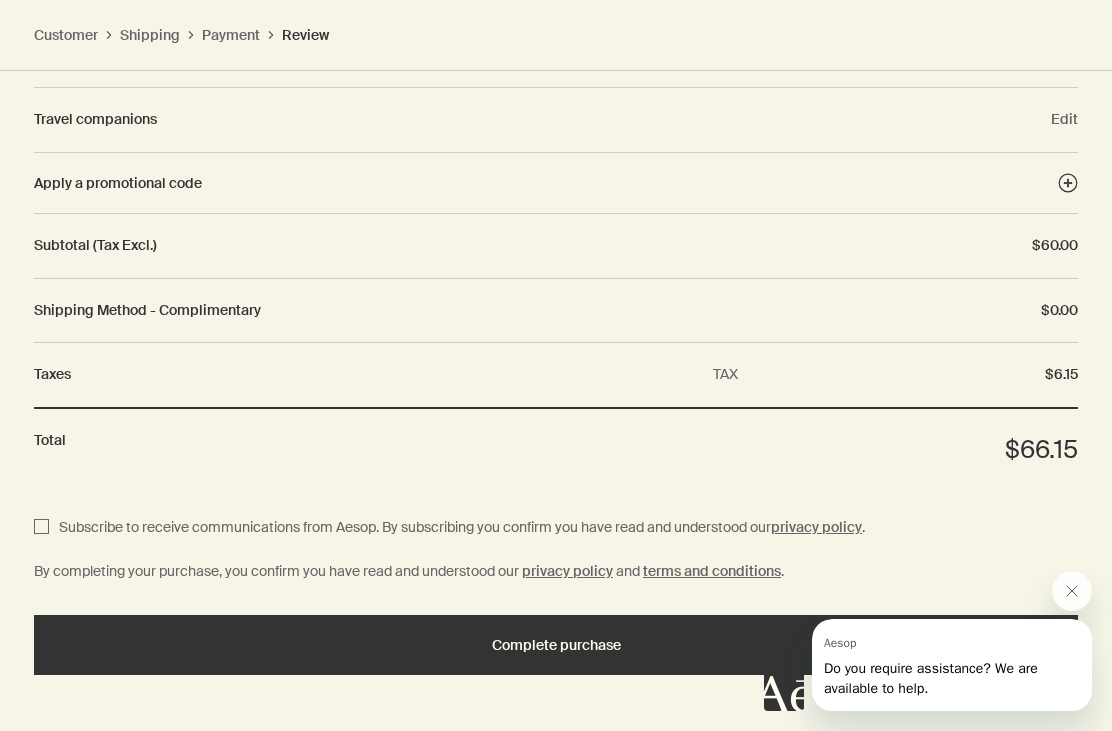 click on "Complete purchase" at bounding box center [556, 645] 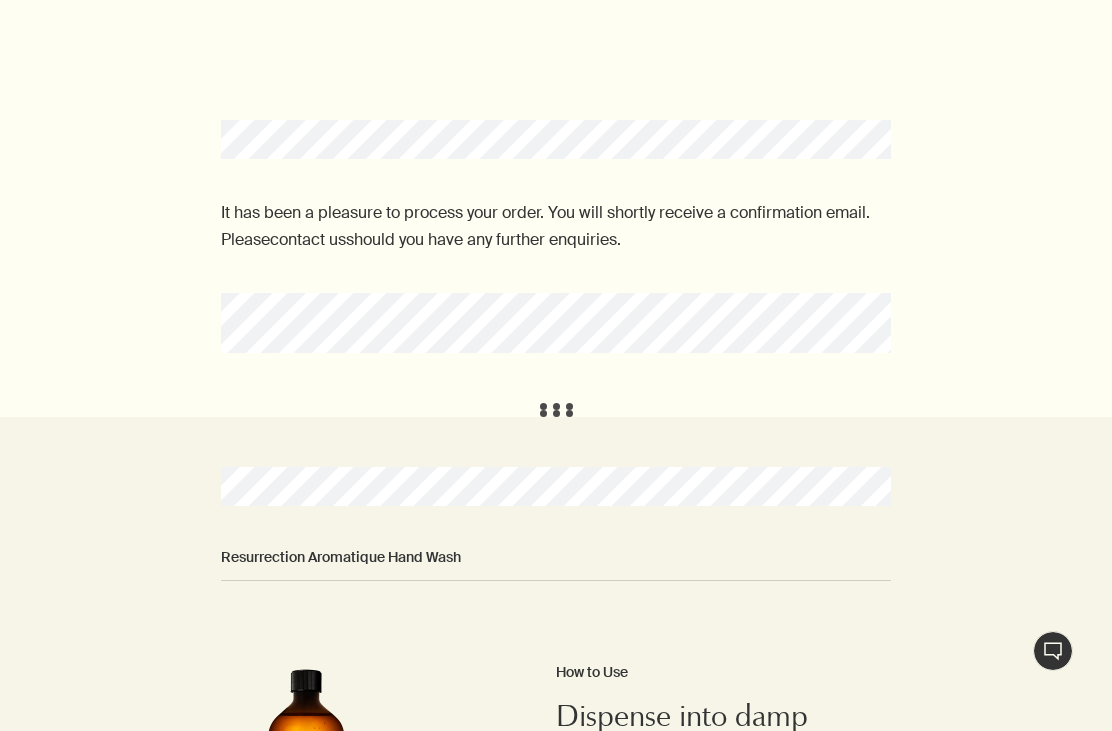 scroll, scrollTop: 0, scrollLeft: 0, axis: both 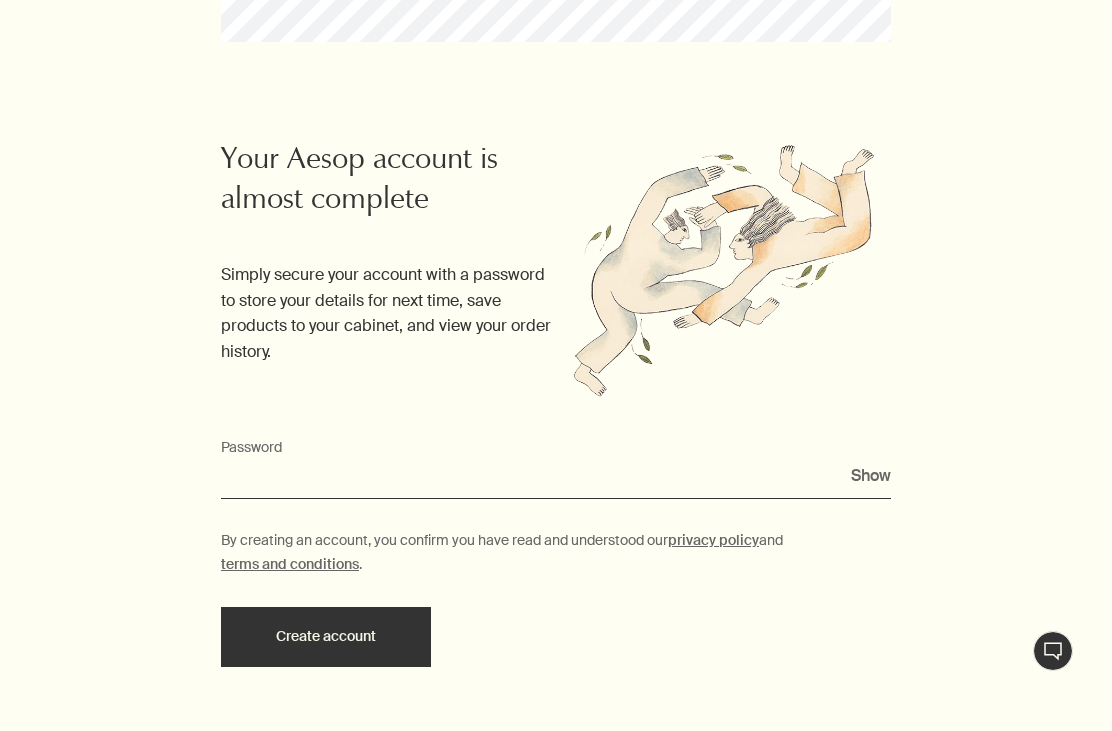 click on "Password" at bounding box center (556, 480) 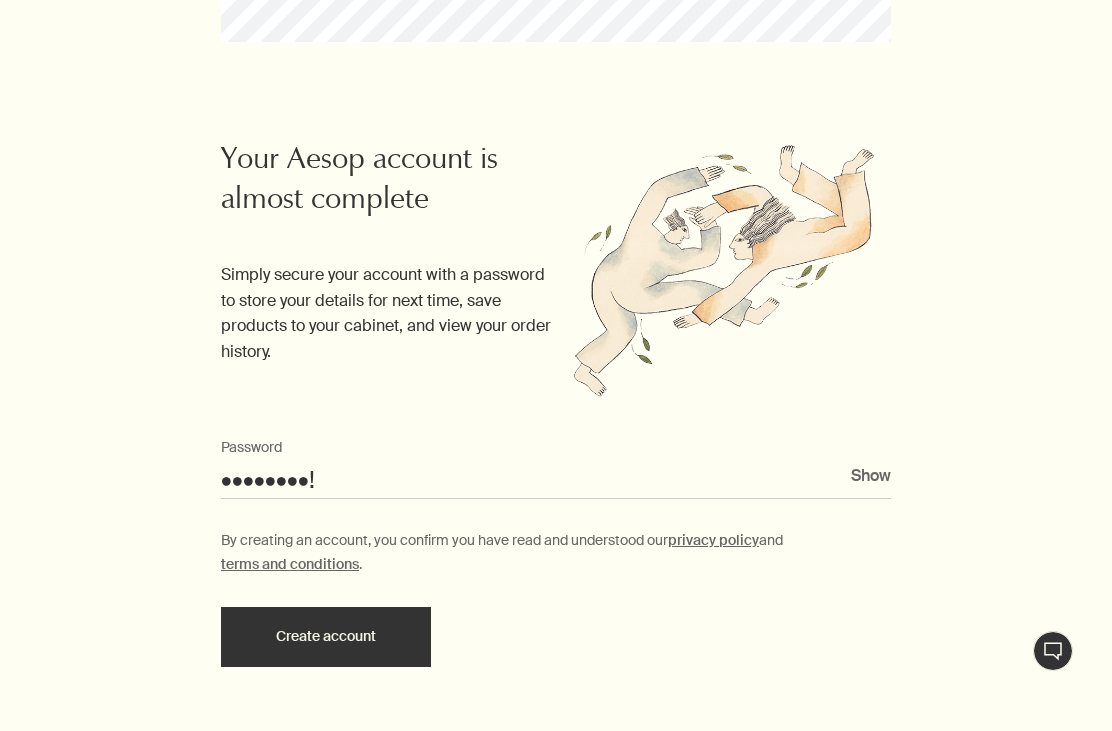 click on "Show" at bounding box center [871, 475] 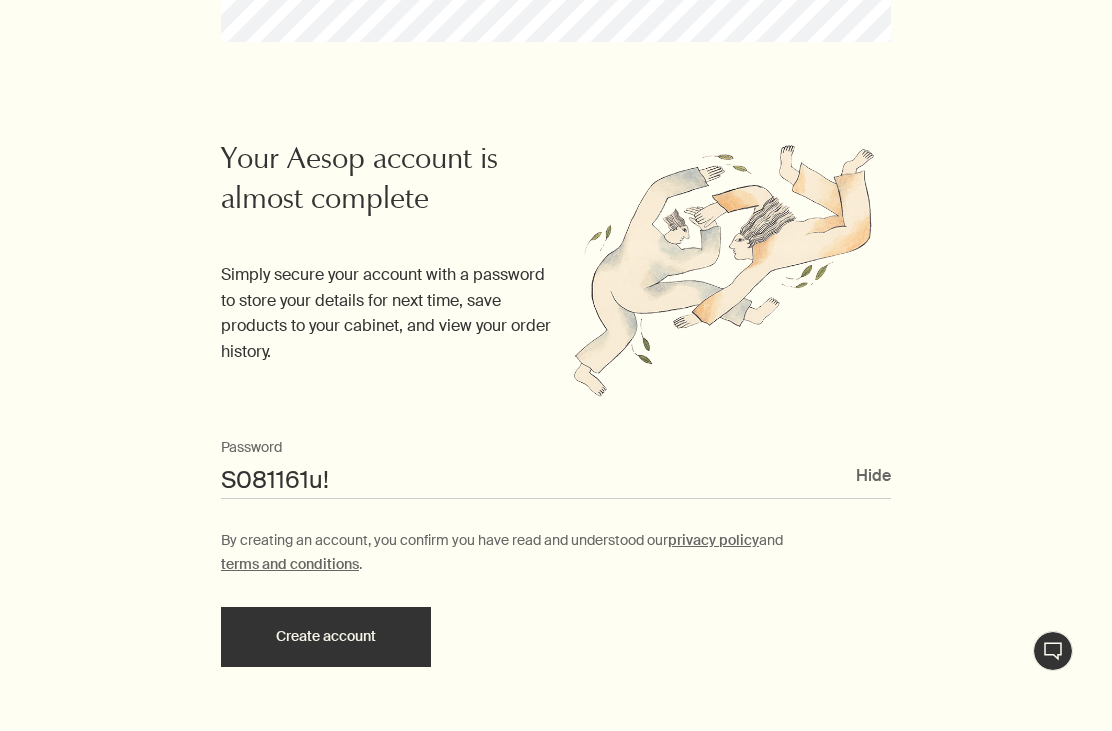 click on "Hide" at bounding box center (873, 475) 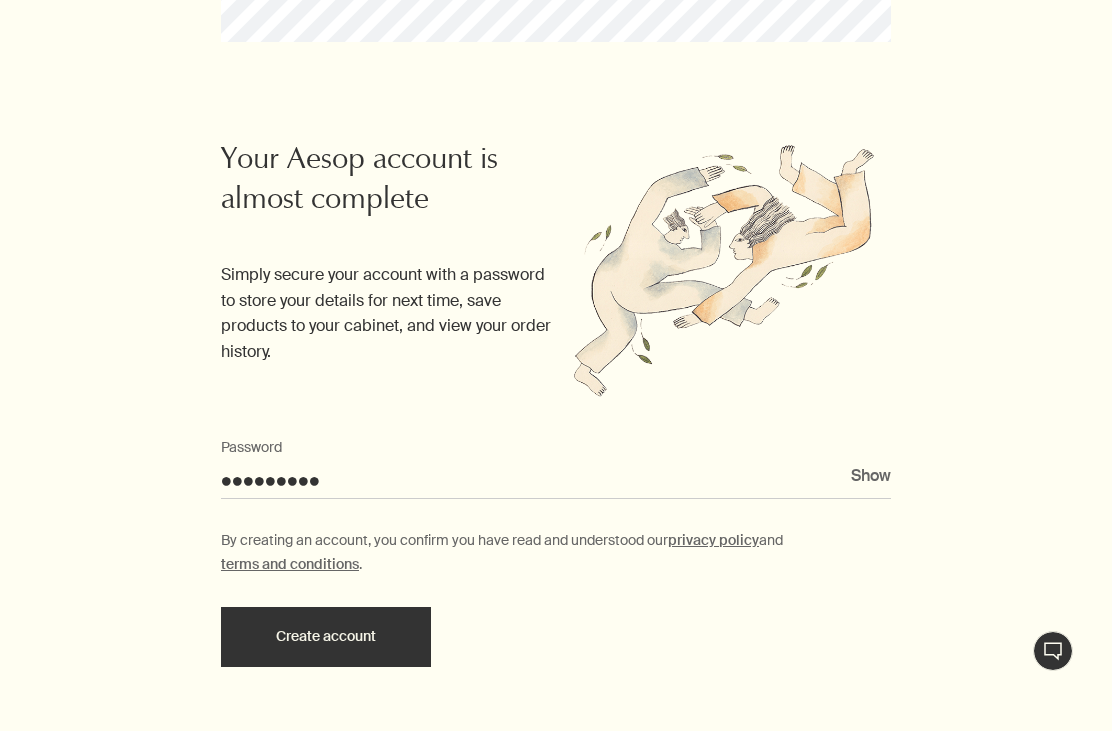 click on "Create account" at bounding box center [326, 637] 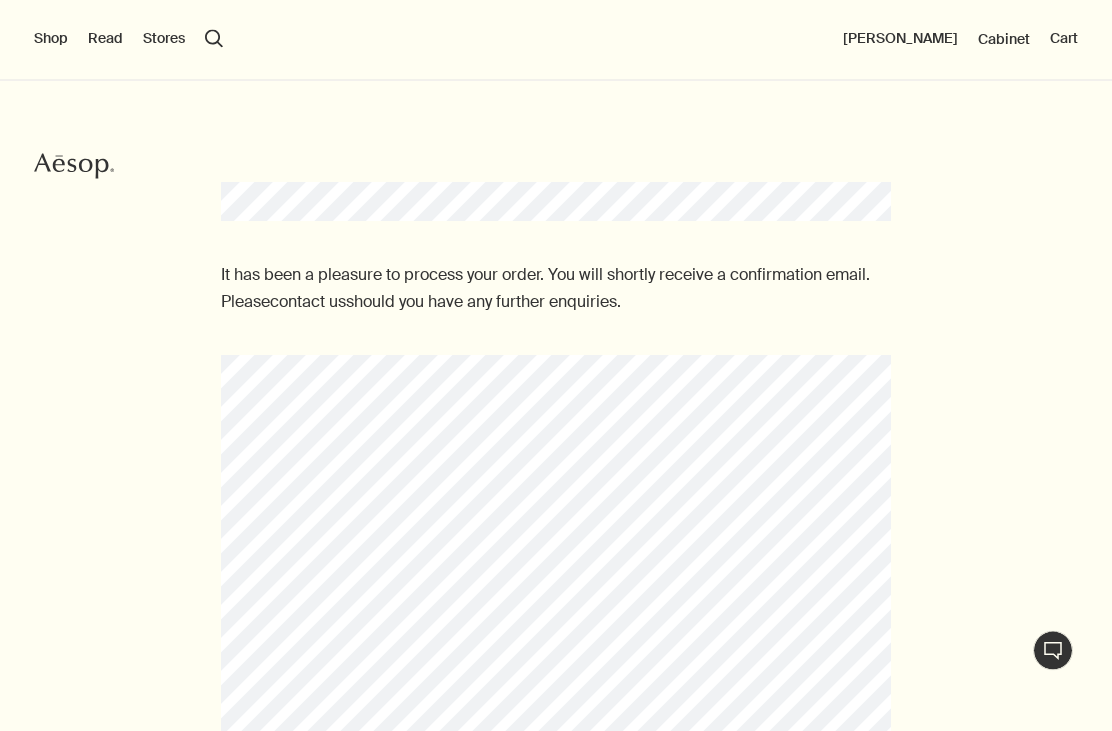 scroll, scrollTop: 0, scrollLeft: 0, axis: both 